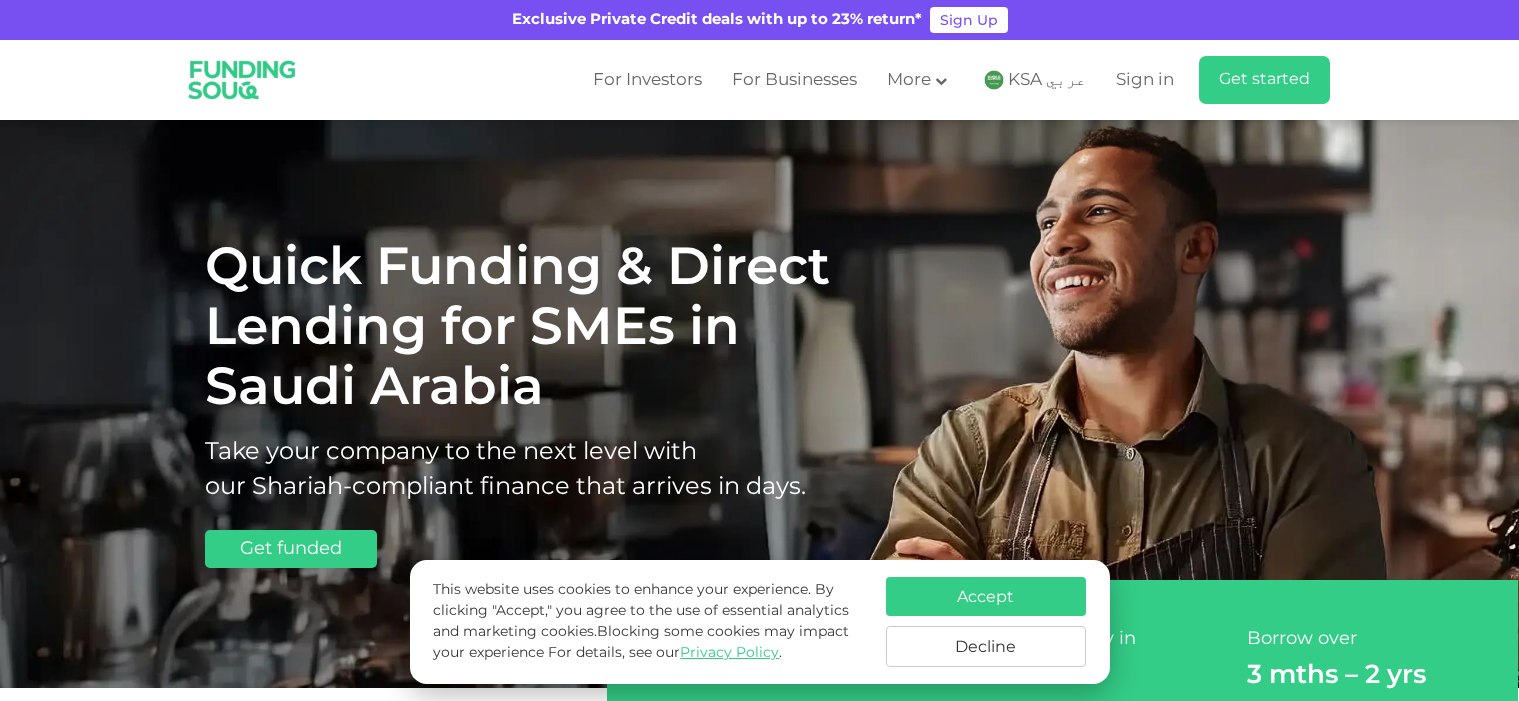 scroll, scrollTop: 99, scrollLeft: 0, axis: vertical 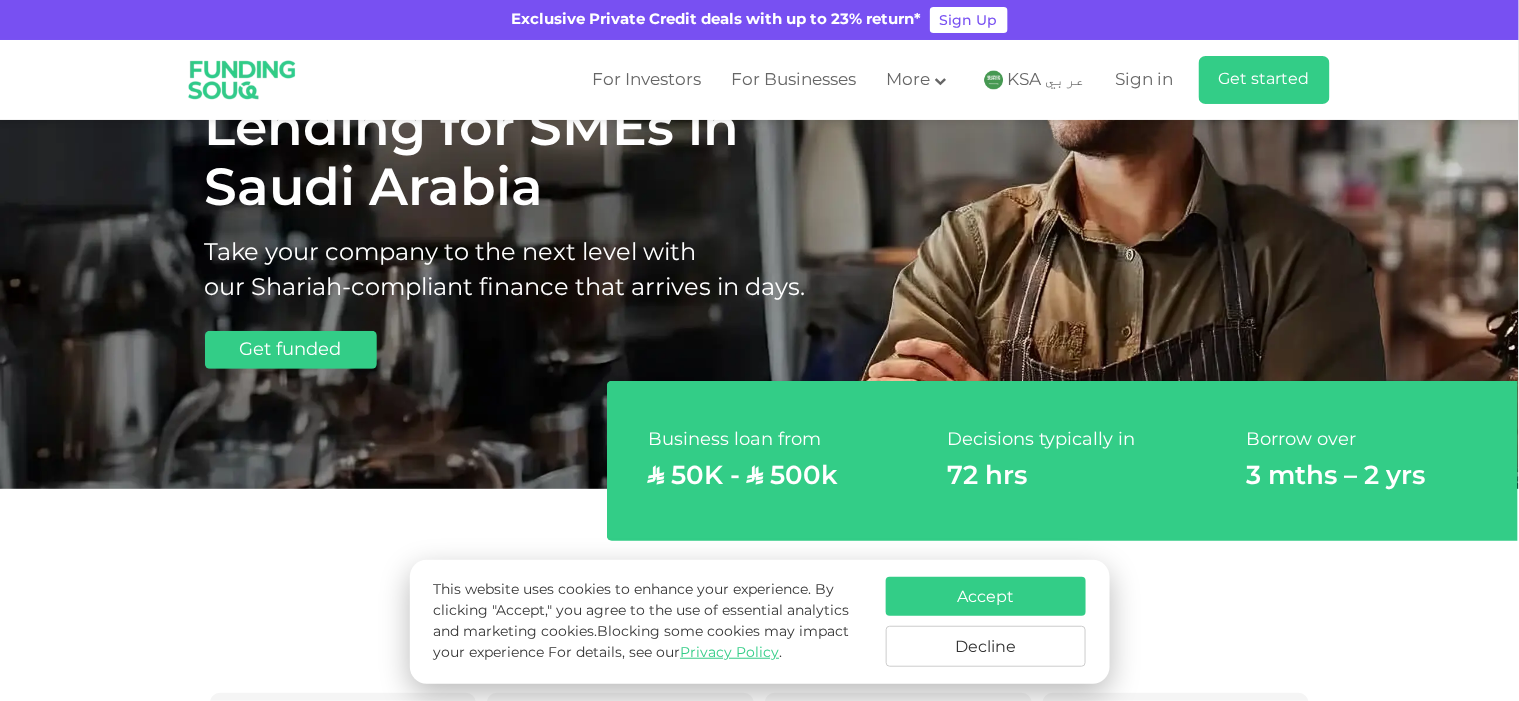 click on "Accept" at bounding box center [986, 596] 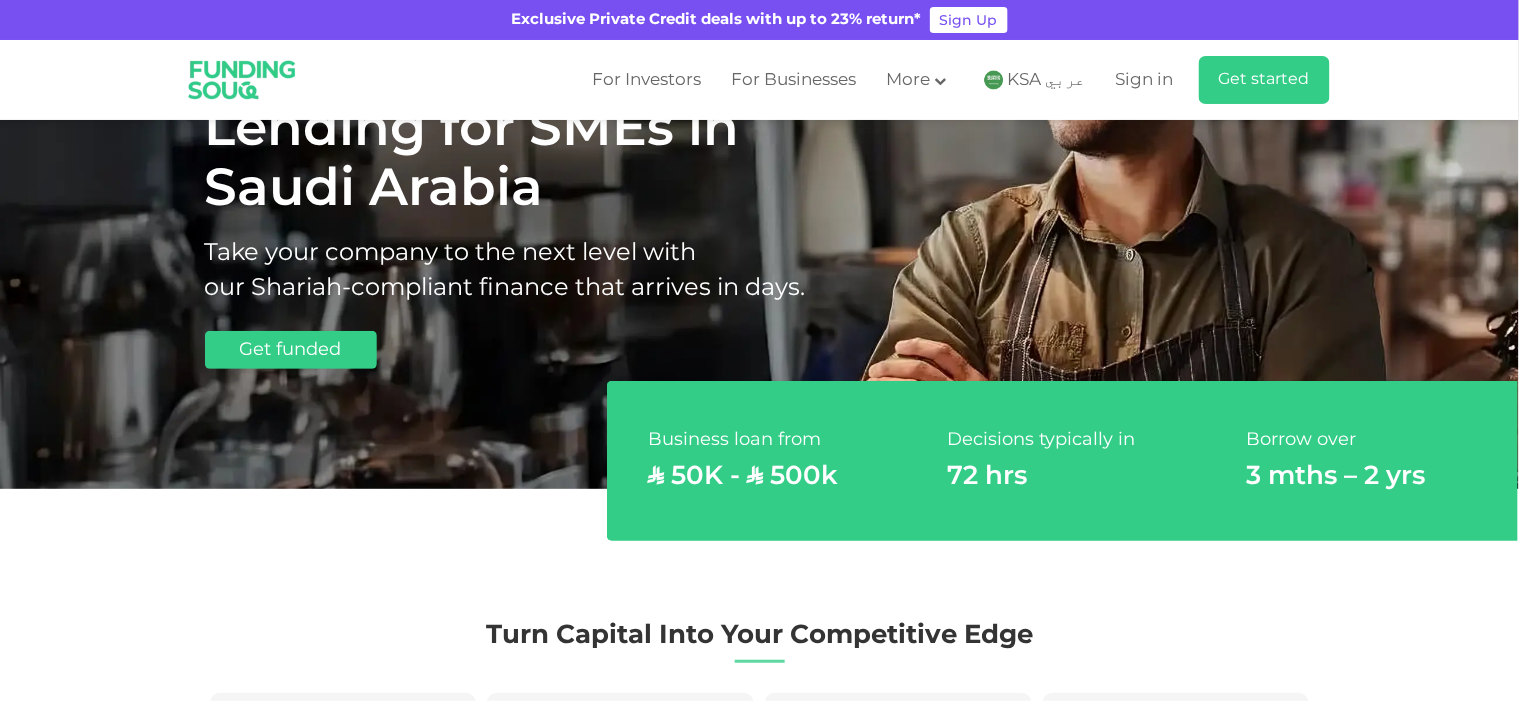 scroll, scrollTop: 600, scrollLeft: 0, axis: vertical 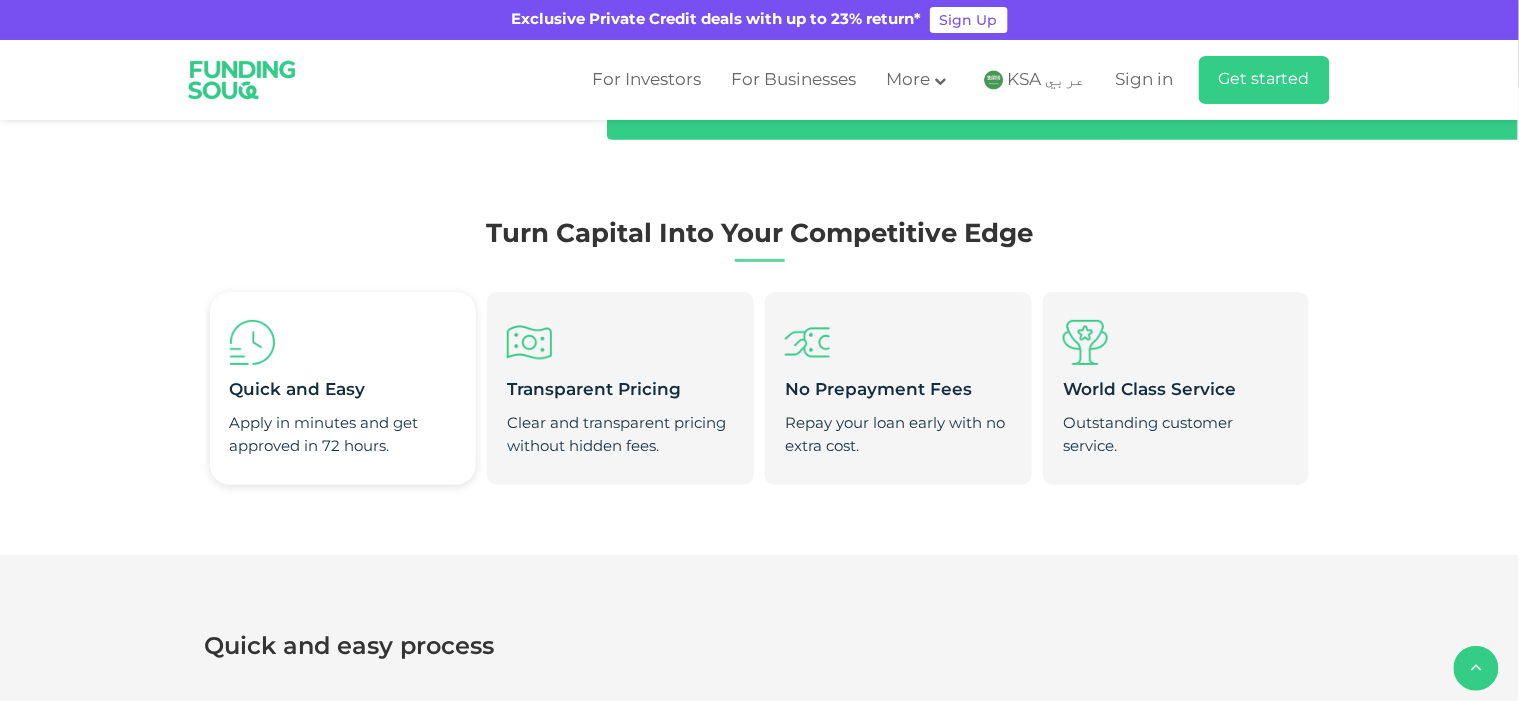 click on "Quick and Easy" at bounding box center (343, 391) 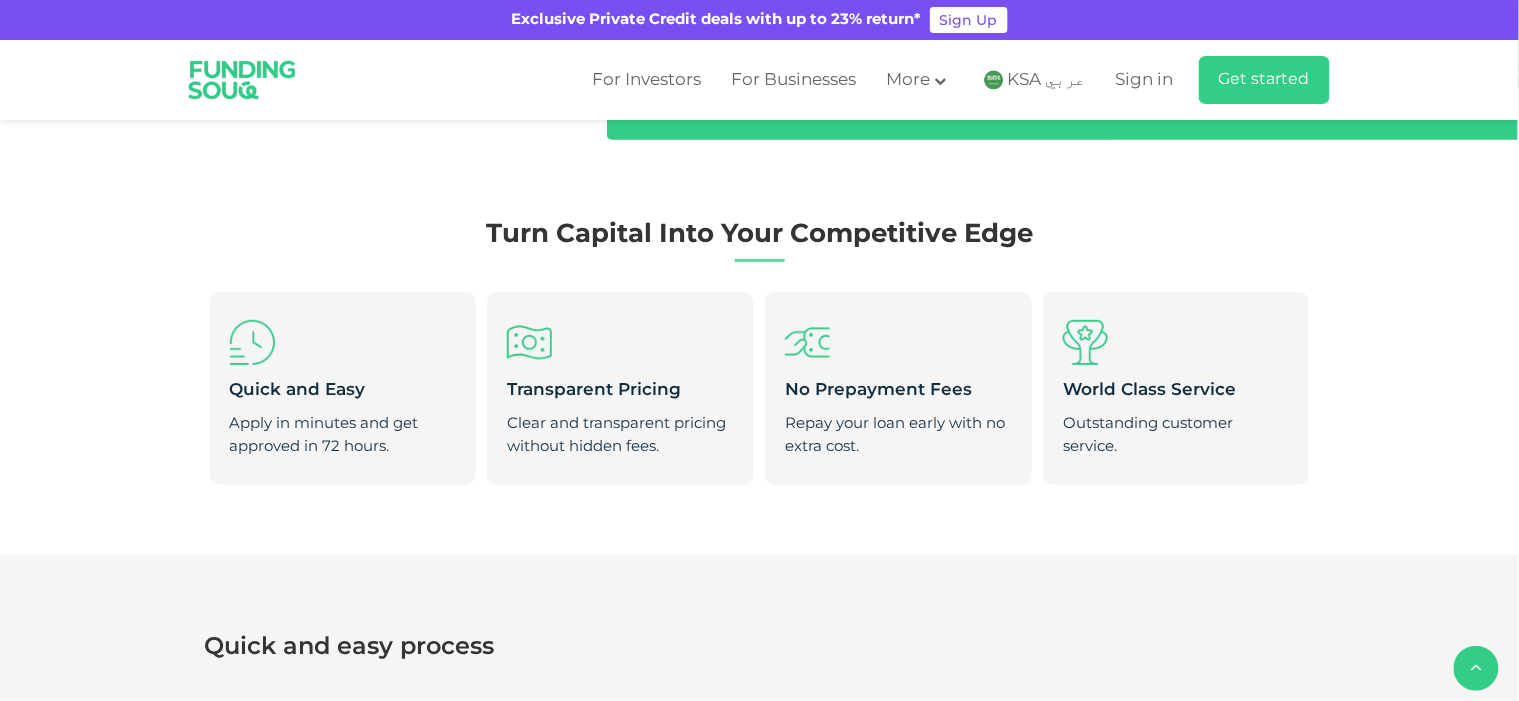 drag, startPoint x: 347, startPoint y: 440, endPoint x: 764, endPoint y: 365, distance: 423.69092 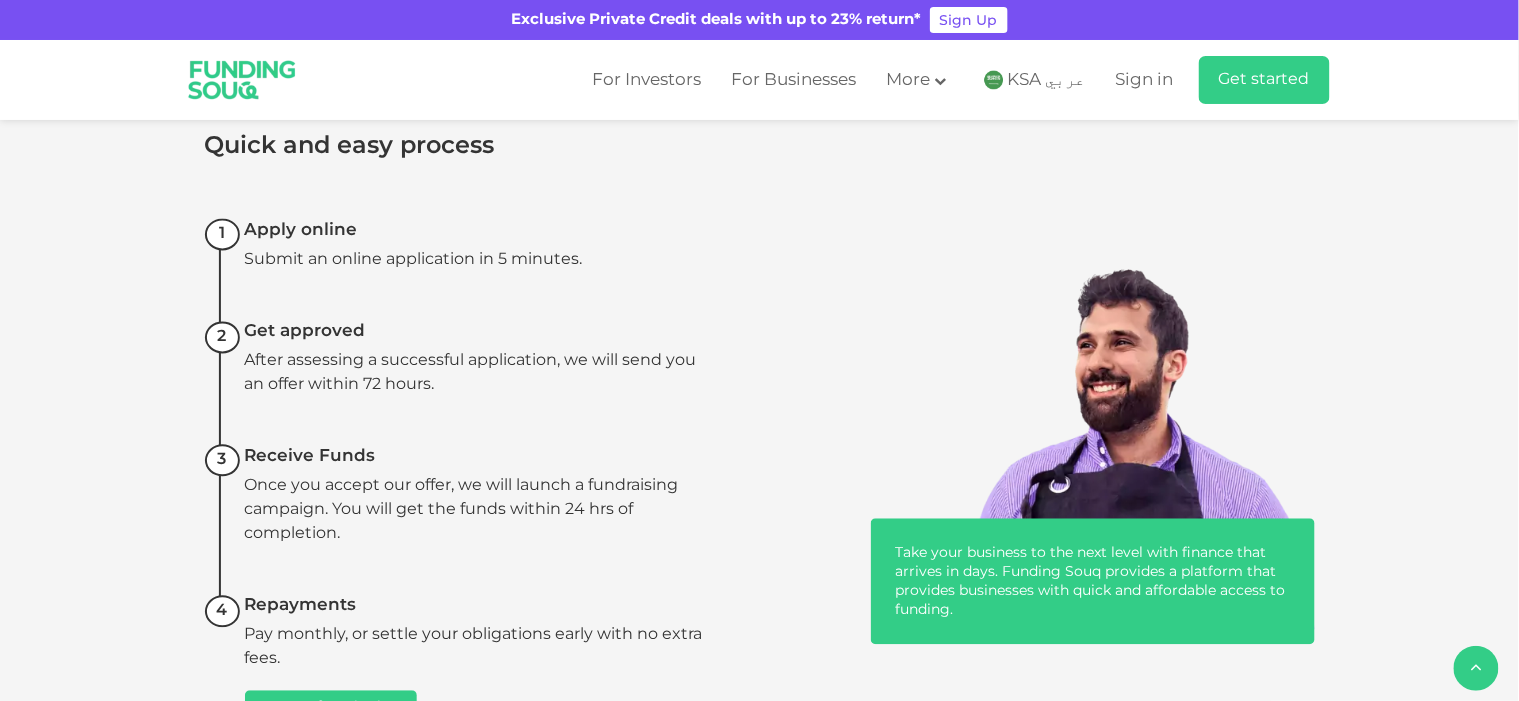scroll, scrollTop: 1300, scrollLeft: 0, axis: vertical 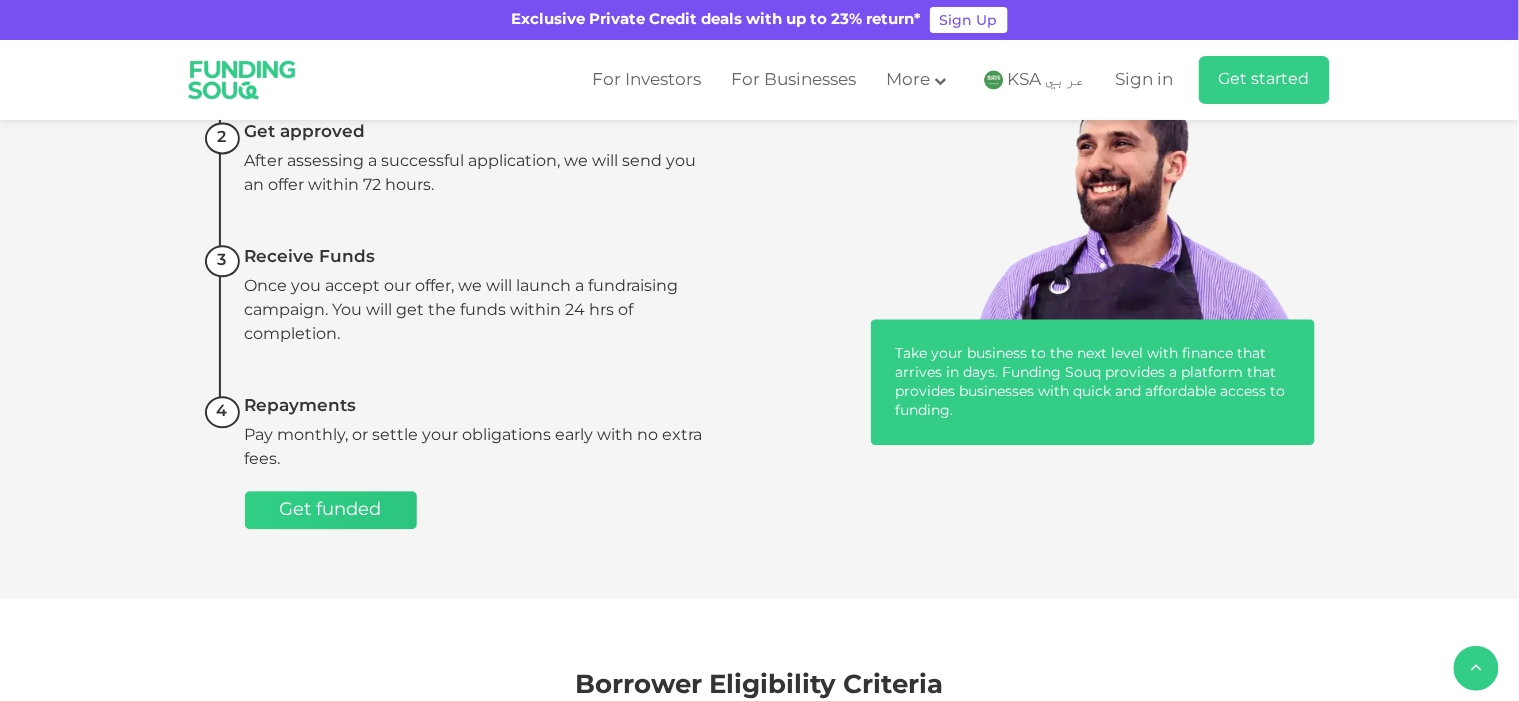 click on "Get funded" at bounding box center [331, 510] 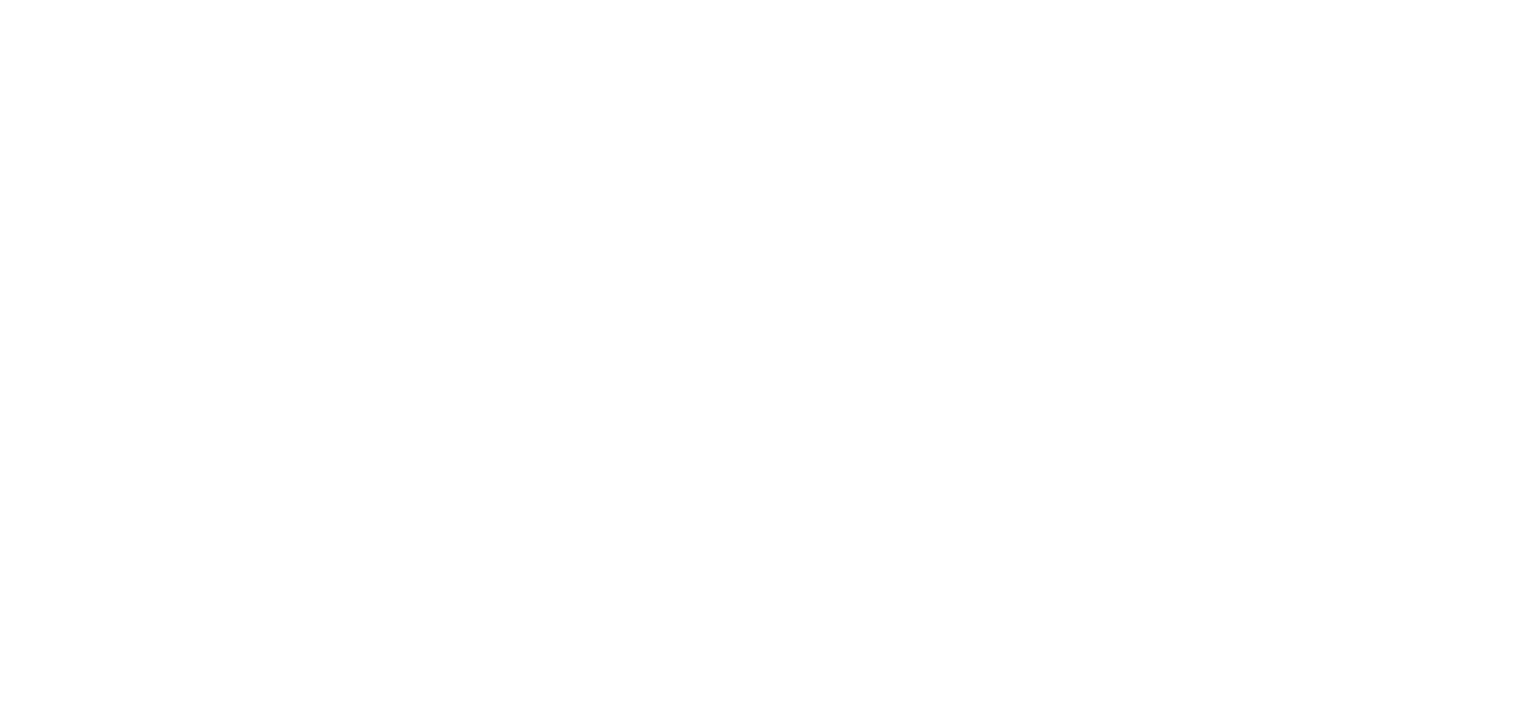 scroll, scrollTop: 0, scrollLeft: 0, axis: both 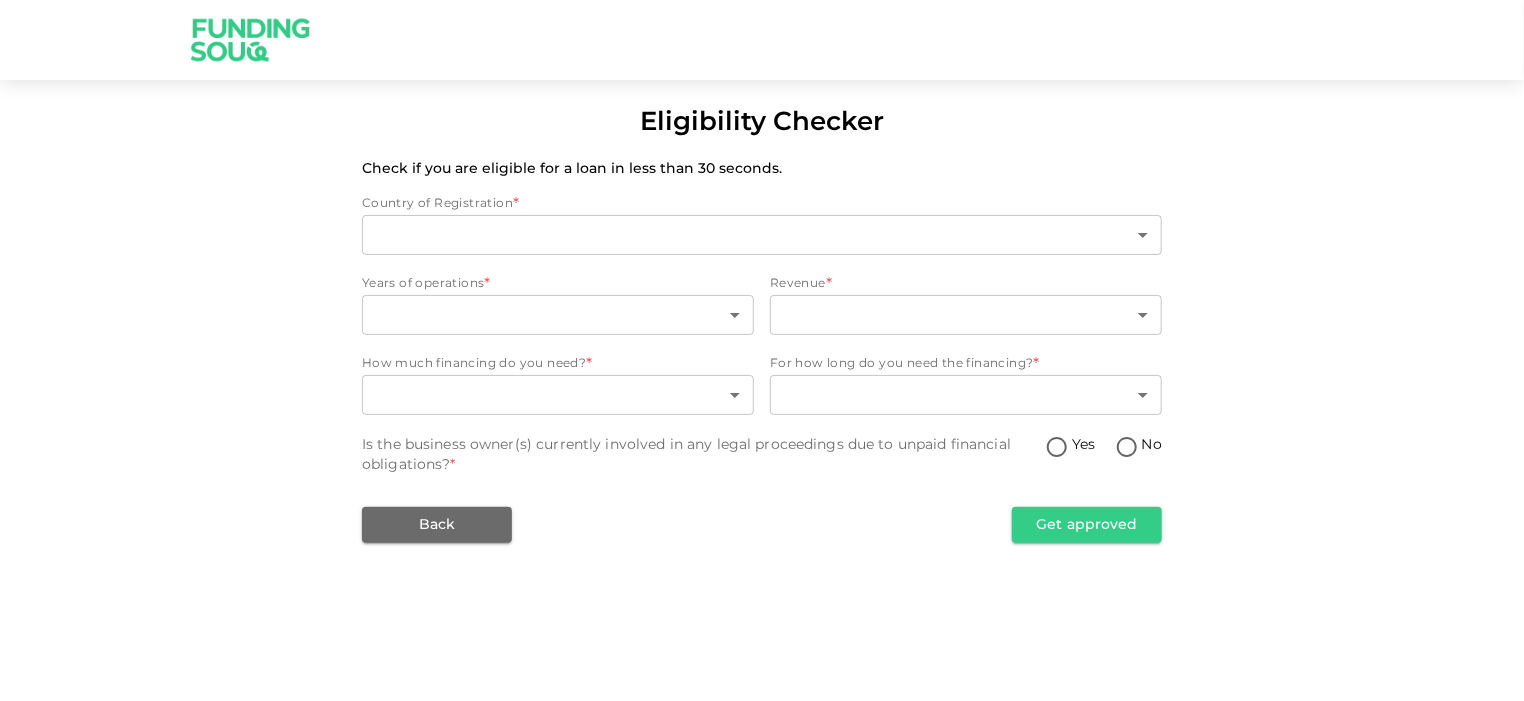 type on "2" 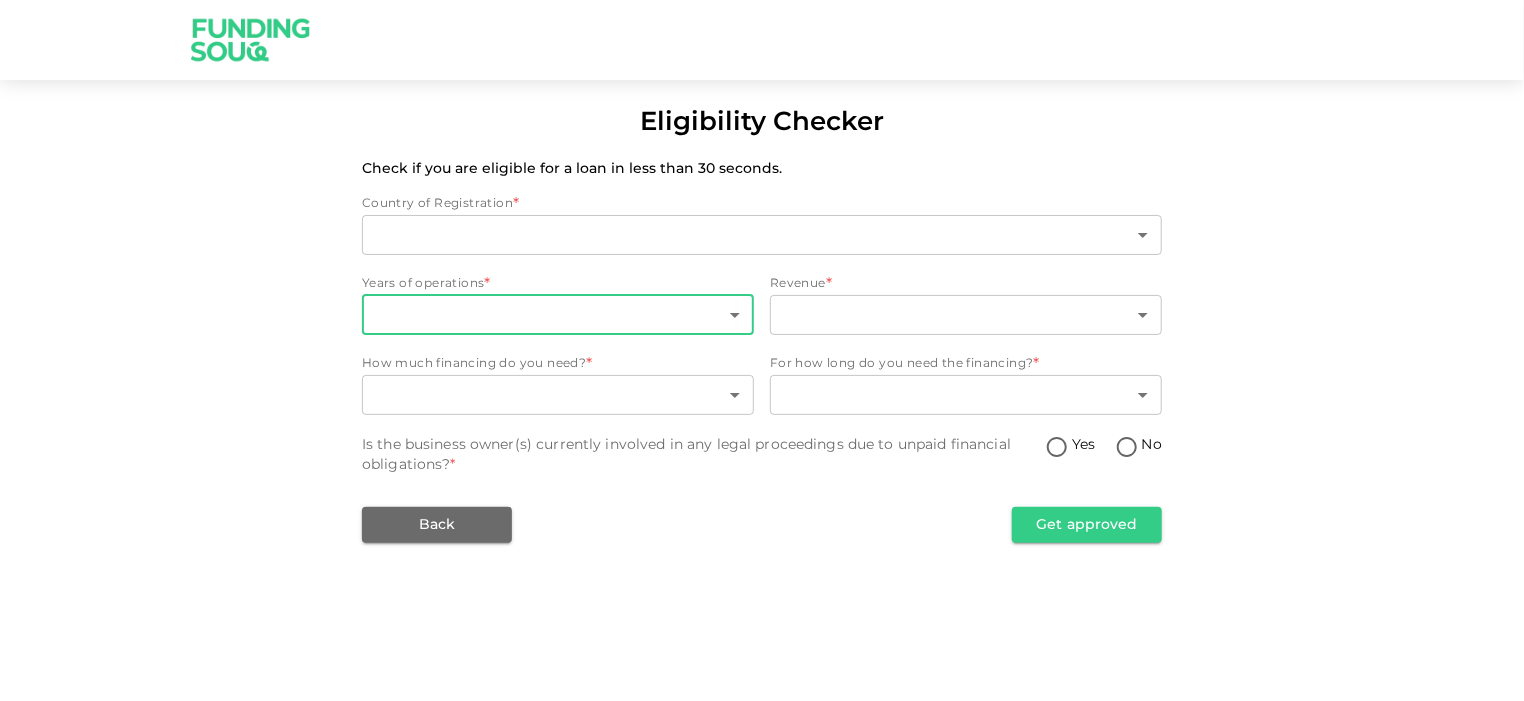 click on "Eligibility Checker Check if you are eligible for a loan in less than 30 seconds.   Country of Registration * ​ 2 ​   Years of operations * ​ ​   Revenue * ​ ​   How much financing do you need? * ​ ​   For how long do you need the financing? * ​ ​ Is the business owner(s) currently involved in any legal proceedings due to unpaid financial obligations? * Yes No Back Get approved" at bounding box center [762, 350] 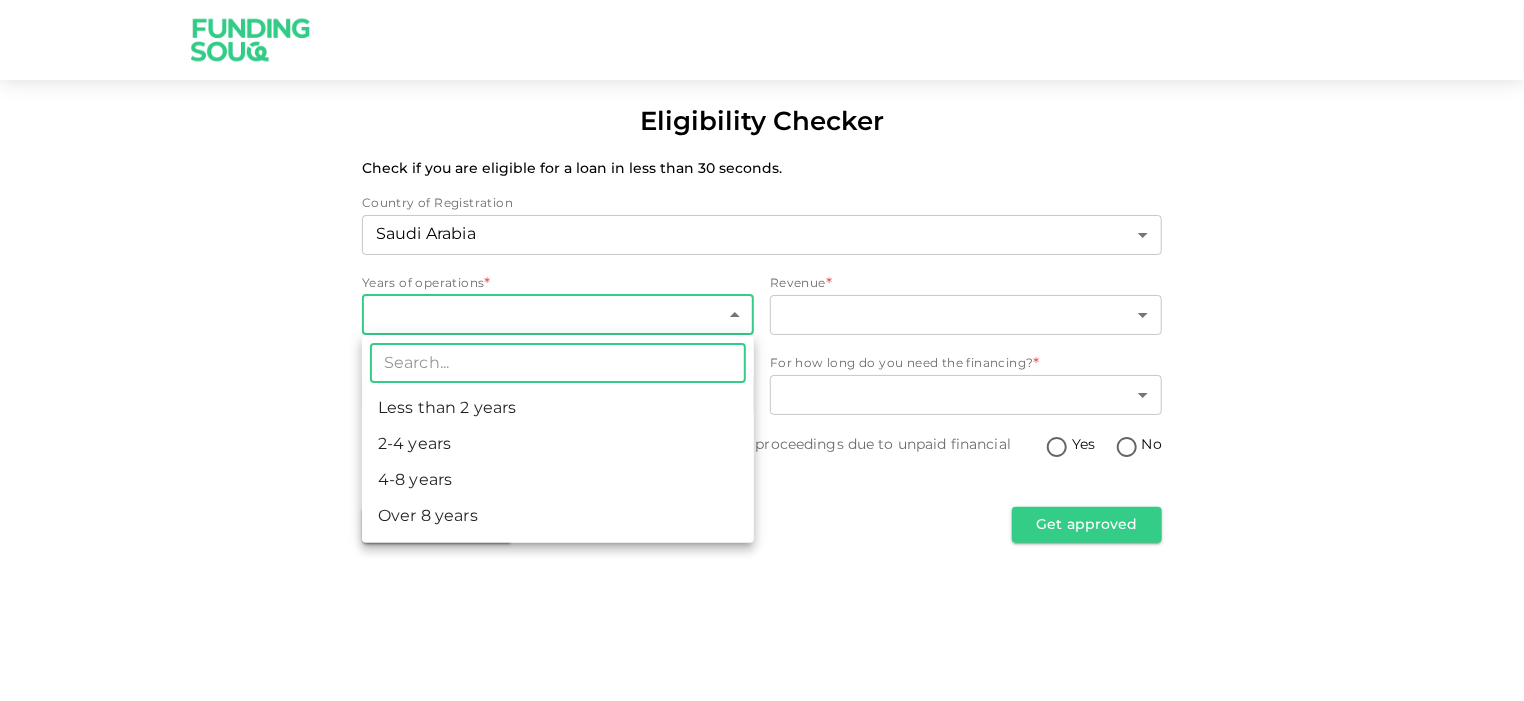 click on "Over 8 years" at bounding box center (558, 517) 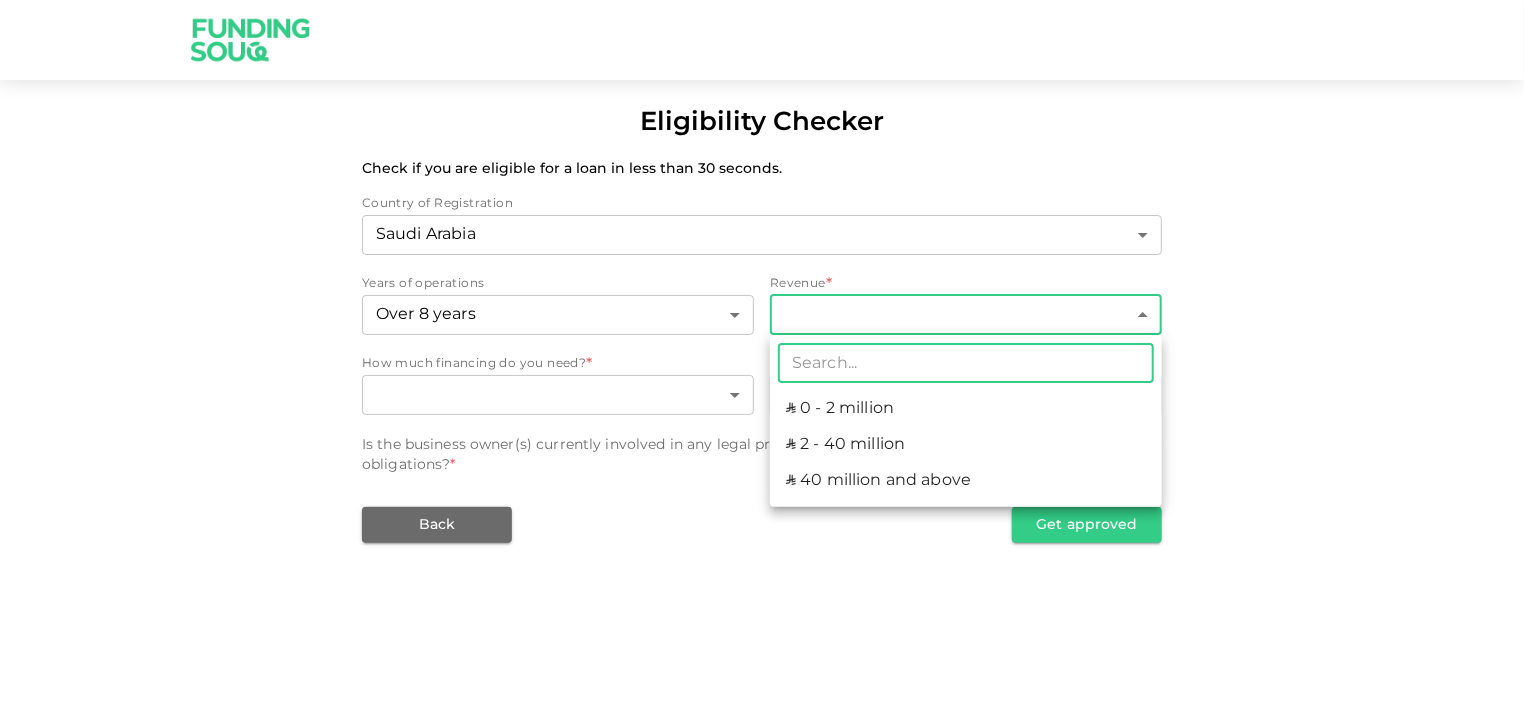 click on "Eligibility Checker Check if you are eligible for a loan in less than 30 seconds.   Country of Registration Saudi Arabia 2 ​   Years of operations Over 8 years 4 ​   Revenue * ​ ​   How much financing do you need? * ​ ​   For how long do you need the financing? * ​ ​ Is the business owner(s) currently involved in any legal proceedings due to unpaid financial obligations? * Yes No Back Get approved
​ ʢ 0 - 2 million ʢ 2 - 40 million ʢ 40 million and above" at bounding box center (762, 350) 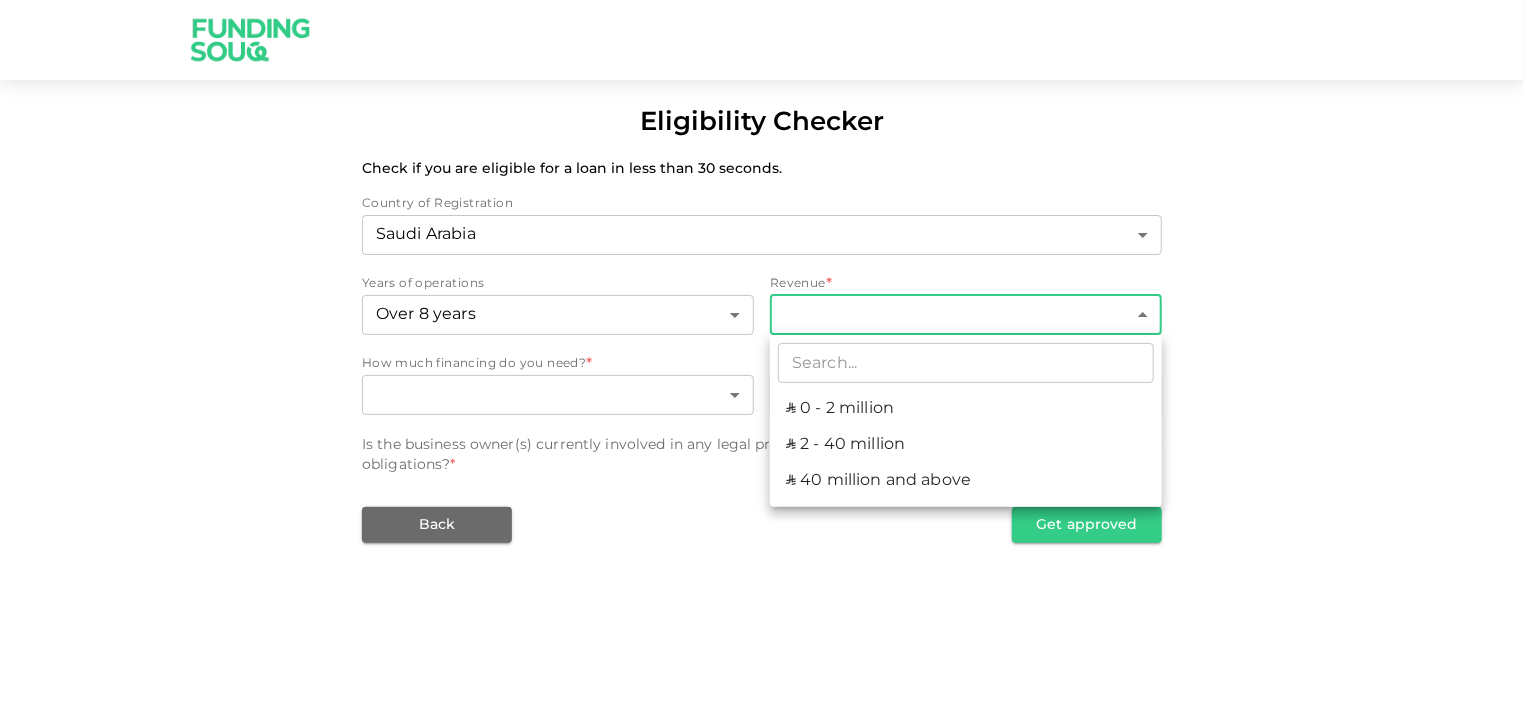 click at bounding box center (762, 350) 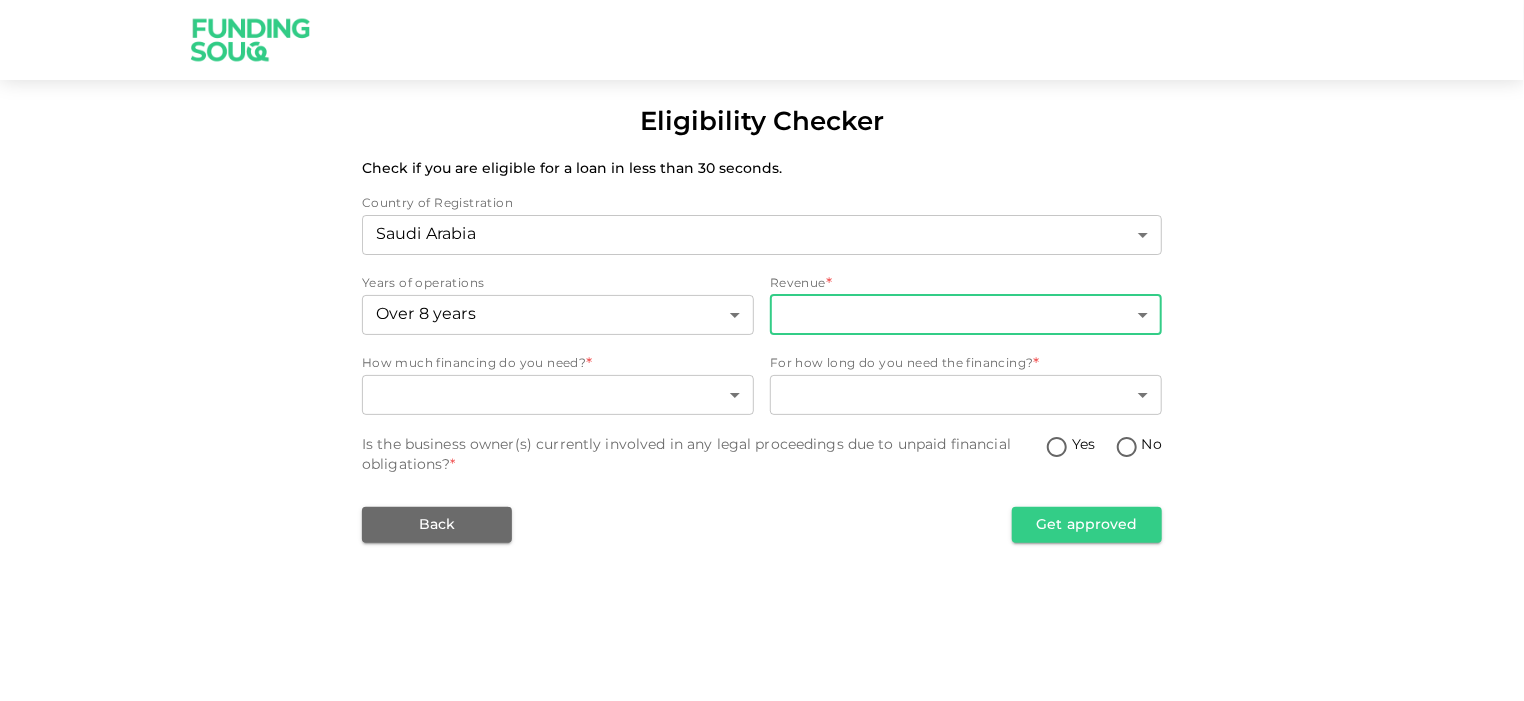 click on "Eligibility Checker Check if you are eligible for a loan in less than 30 seconds.   Country of Registration Saudi Arabia 2 ​   Years of operations Over 8 years 4 ​   Revenue * ​ ​   How much financing do you need? * ​ ​   For how long do you need the financing? * ​ ​ Is the business owner(s) currently involved in any legal proceedings due to unpaid financial obligations? * Yes No Back Get approved" at bounding box center (762, 350) 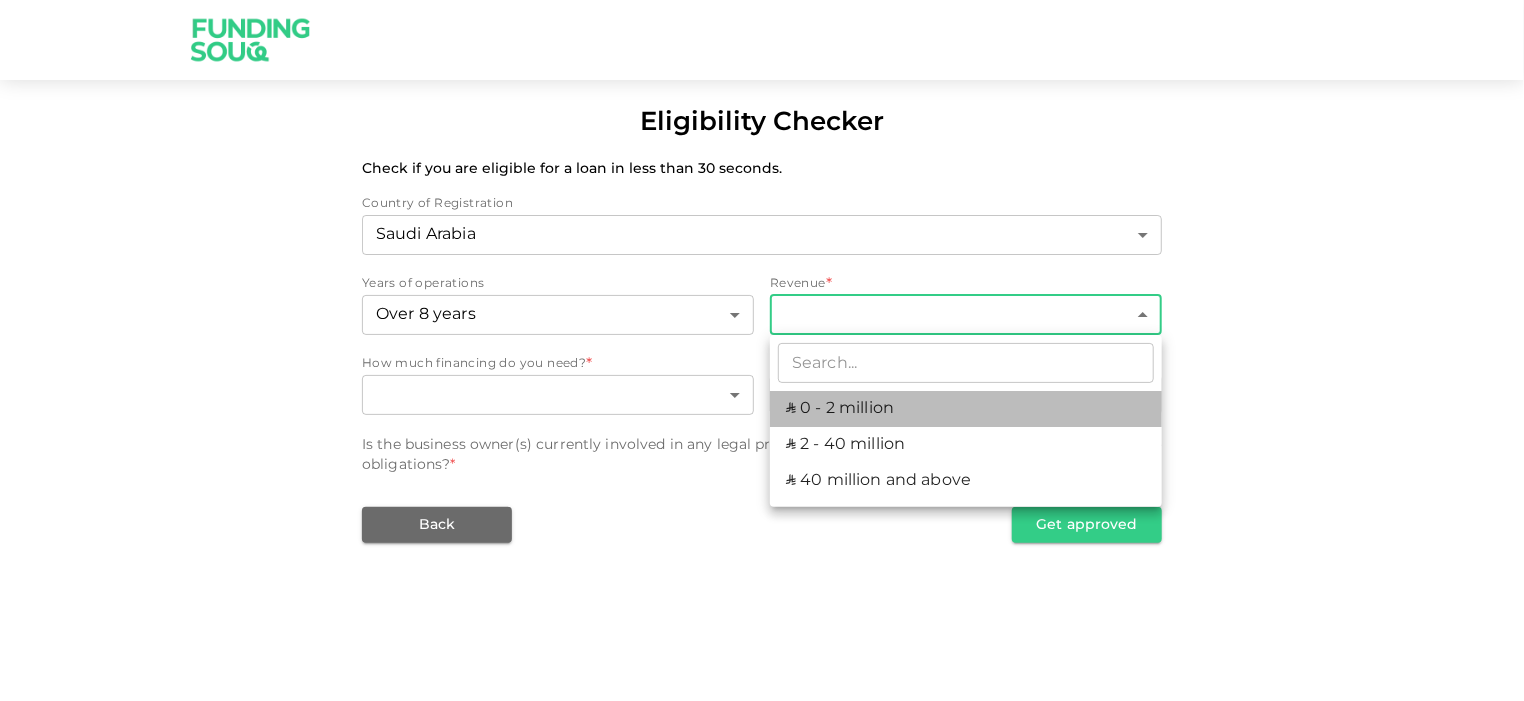 click on "ʢ 0 - 2 million" at bounding box center [966, 409] 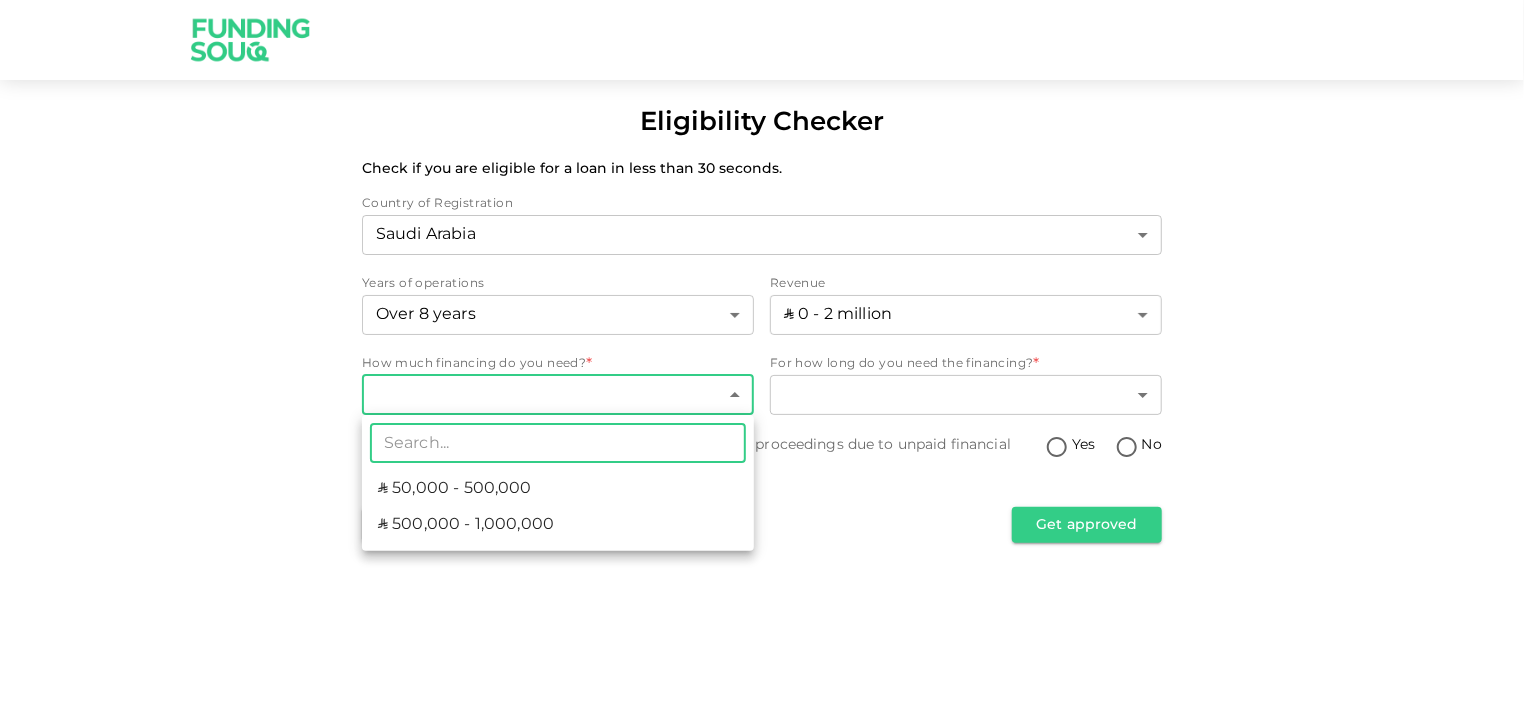 click on "Eligibility Checker Check if you are eligible for a loan in less than 30 seconds.   Country of Registration Saudi Arabia 2 ​   Years of operations Over 8 years 4 ​   Revenue ʢ 0 - 2 million 1 ​   How much financing do you need? * ​ ​   For how long do you need the financing? * ​ ​ Is the business owner(s) currently involved in any legal proceedings due to unpaid financial obligations? * Yes No Back Get approved
​ ʢ 50,000 - 500,000 ʢ 500,000 - 1,000,000" at bounding box center [762, 350] 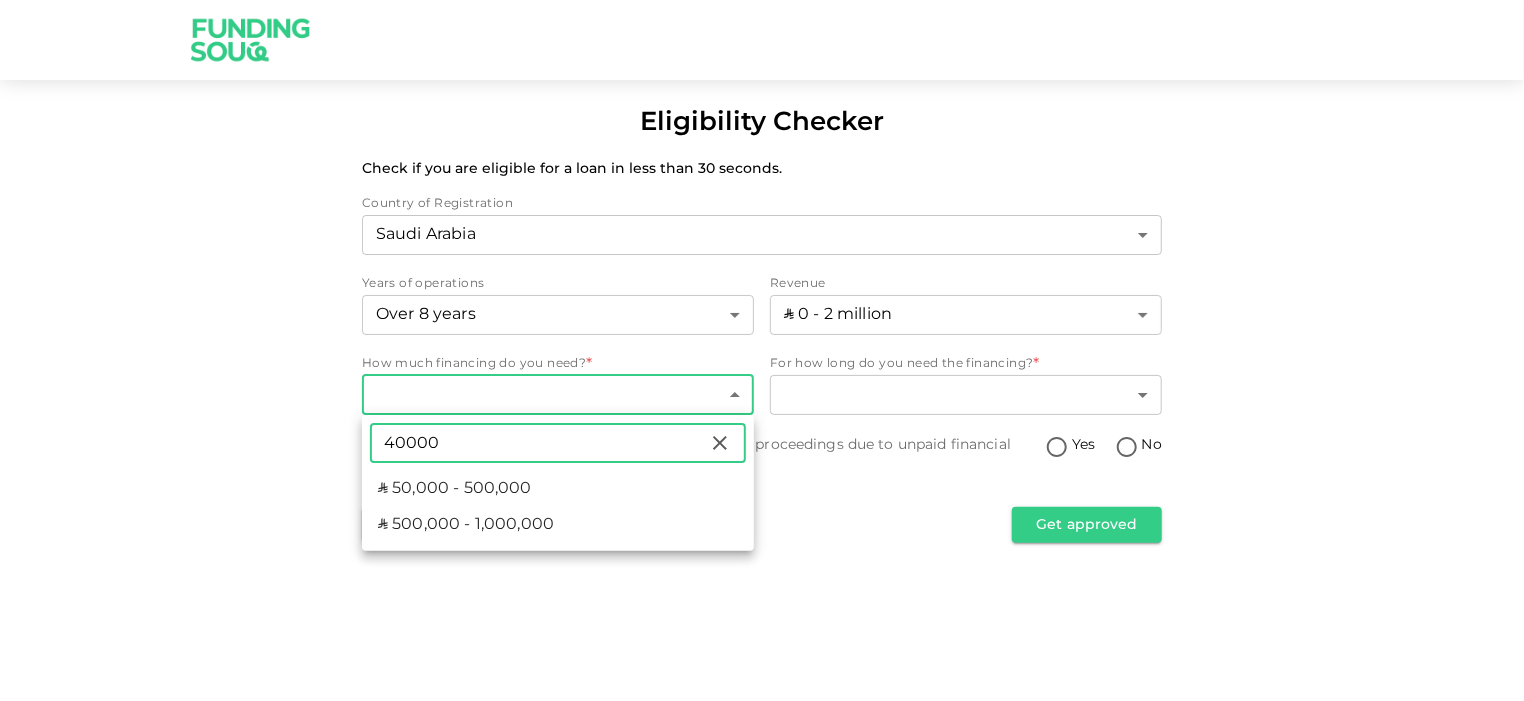 type on "40000" 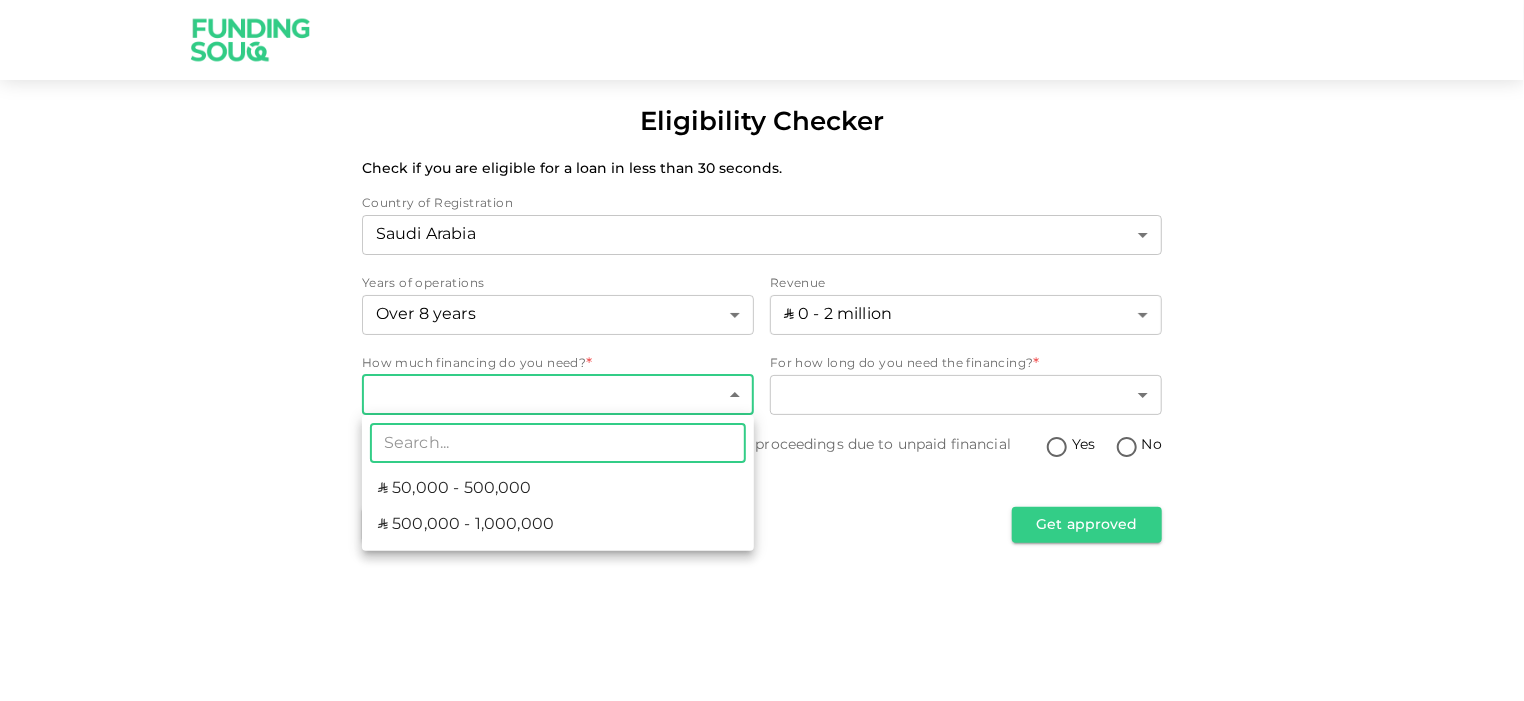 click on "Eligibility Checker Check if you are eligible for a loan in less than 30 seconds.   Country of Registration Saudi Arabia 2 ​   Years of operations Over 8 years 4 ​   Revenue ʢ 0 - 2 million 1 ​   How much financing do you need? * ​ ​   For how long do you need the financing? * ​ ​ Is the business owner(s) currently involved in any legal proceedings due to unpaid financial obligations? * Yes No Back Get approved
​ ʢ 50,000 - 500,000 ʢ 500,000 - 1,000,000" at bounding box center (762, 350) 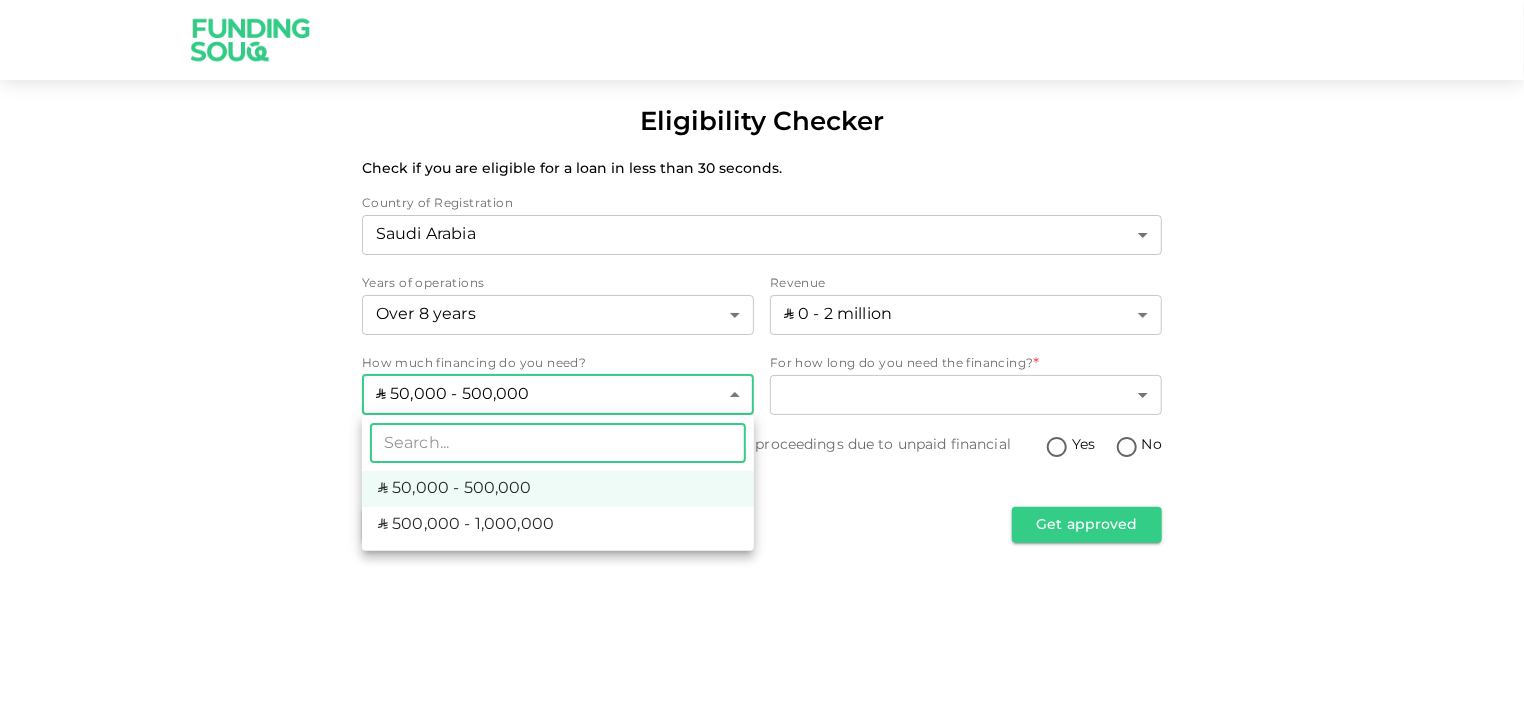 click on "Eligibility Checker Check if you are eligible for a loan in less than 30 seconds.   Country of Registration Saudi Arabia 2 ​   Years of operations Over 8 years 4 ​   Revenue ʢ 0 - 2 million 1 ​   How much financing do you need? ʢ 50,000 - 500,000 1 ​   For how long do you need the financing? * ​ ​ Is the business owner(s) currently involved in any legal proceedings due to unpaid financial obligations? * Yes No Back Get approved
​ ʢ 50,000 - 500,000 ʢ 500,000 - 1,000,000" at bounding box center (762, 350) 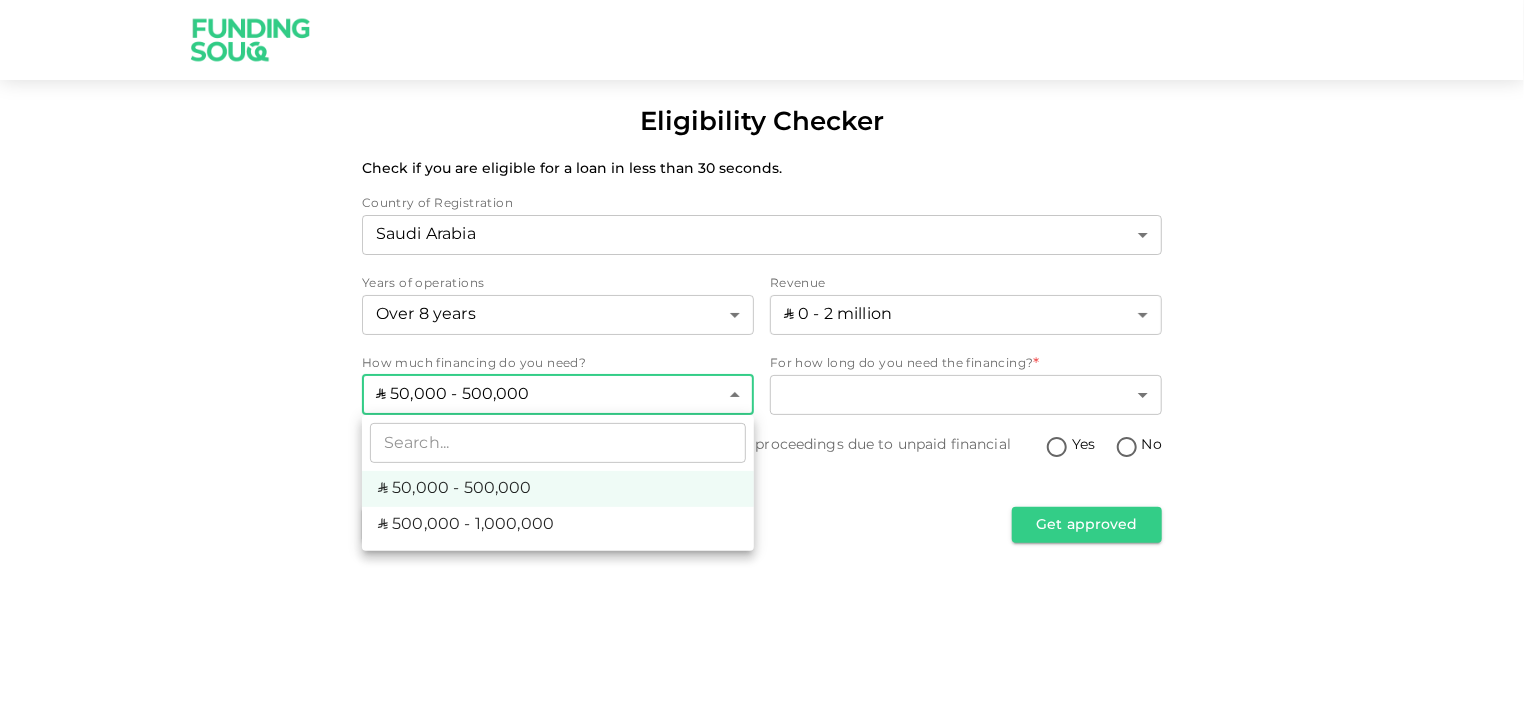 drag, startPoint x: 927, startPoint y: 517, endPoint x: 889, endPoint y: 448, distance: 78.77182 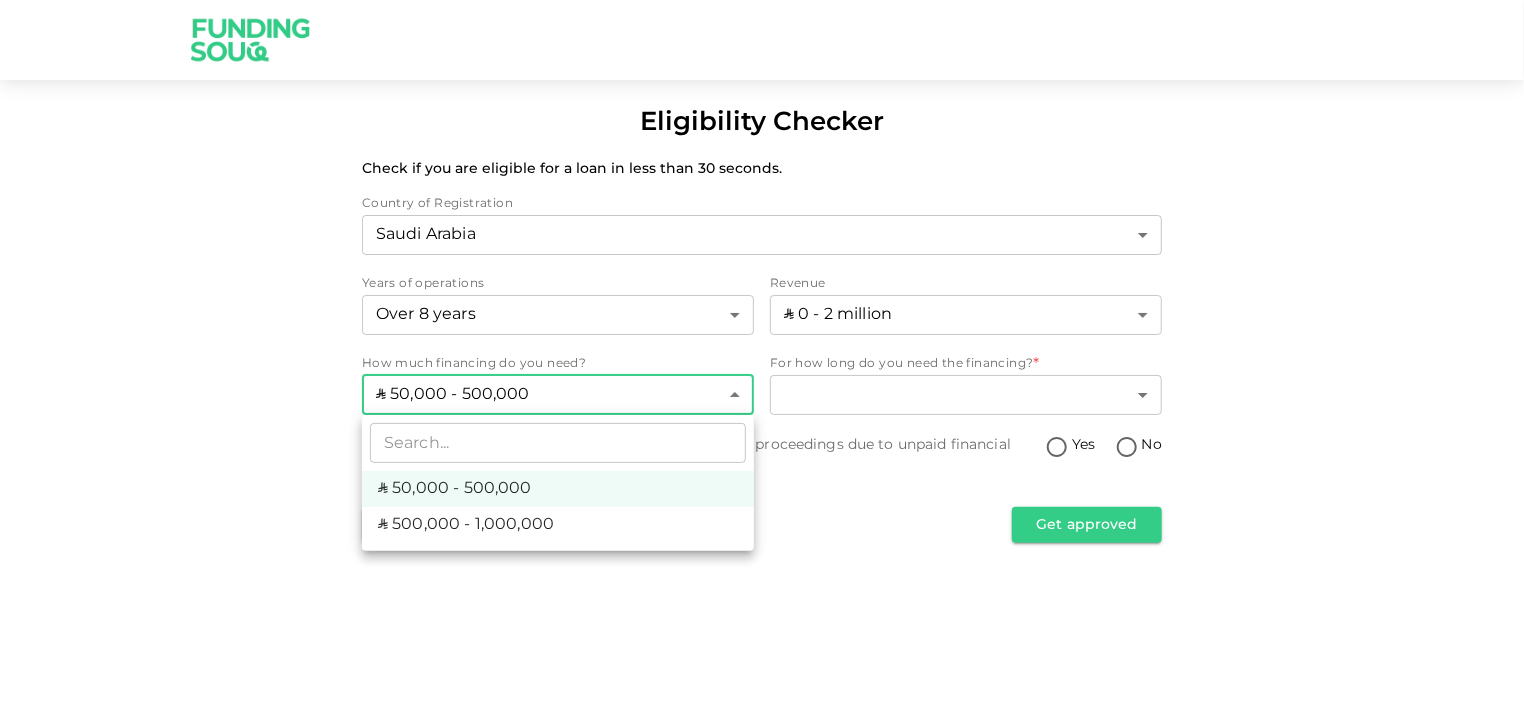 click at bounding box center (762, 350) 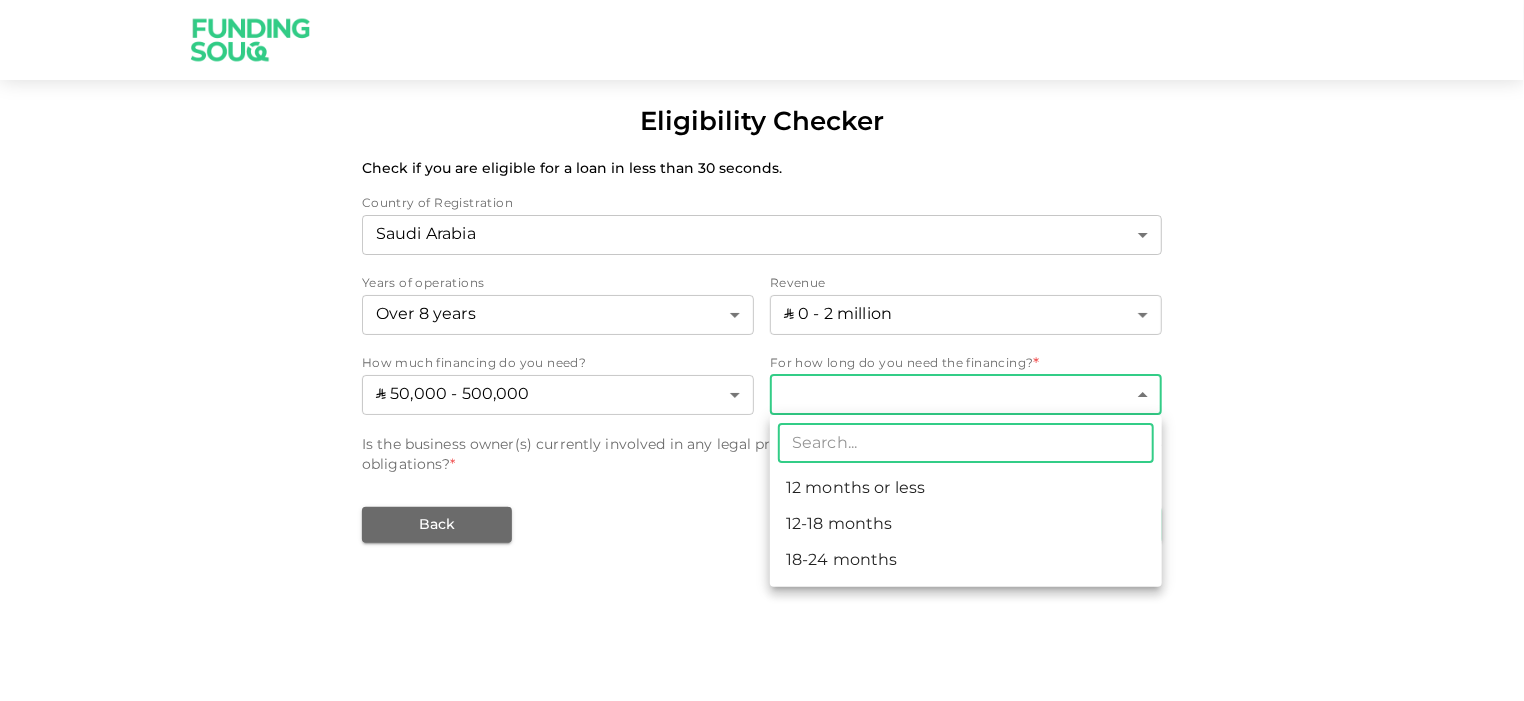 click on "Eligibility Checker Check if you are eligible for a loan in less than 30 seconds.   Country of Registration Saudi Arabia 2 ​   Years of operations Over 8 years 4 ​   Revenue ʢ 0 - 2 million 1 ​   How much financing do you need? ʢ 50,000 - 500,000 1 ​   For how long do you need the financing? * ​ ​ Is the business owner(s) currently involved in any legal proceedings due to unpaid financial obligations? * Yes No Back Get approved
​ 12 months or less  12-18 months 18-24 months" at bounding box center (762, 350) 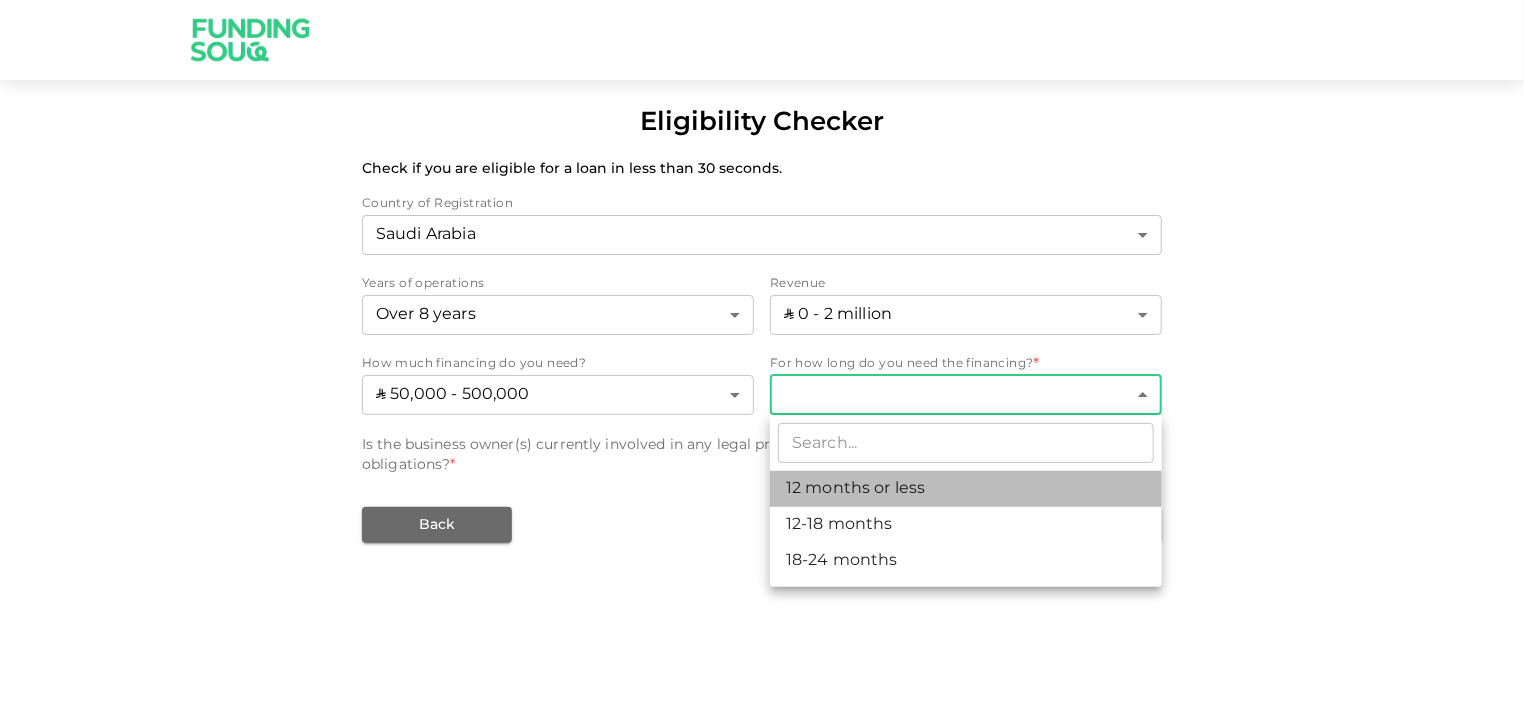 click on "12 months or less" at bounding box center (966, 489) 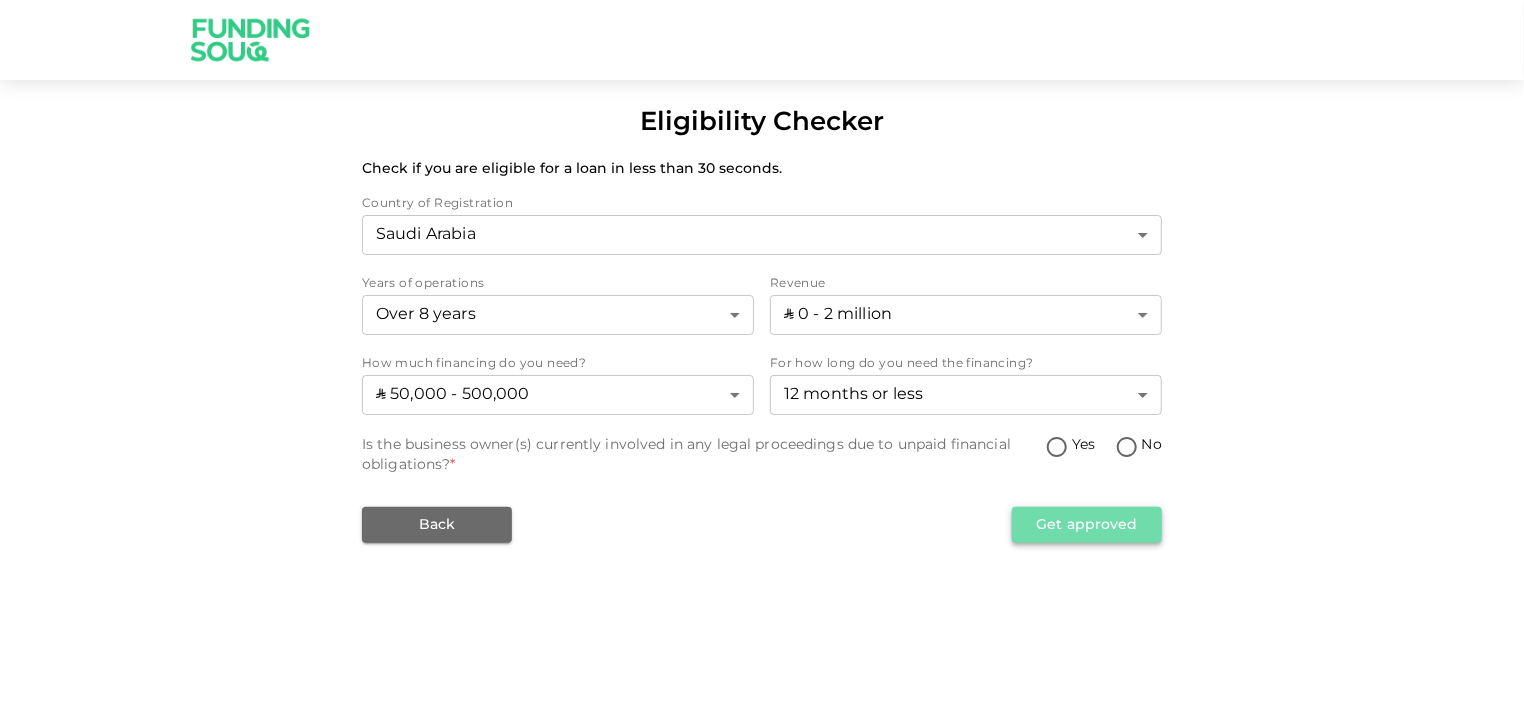 click on "Get approved" at bounding box center (1087, 525) 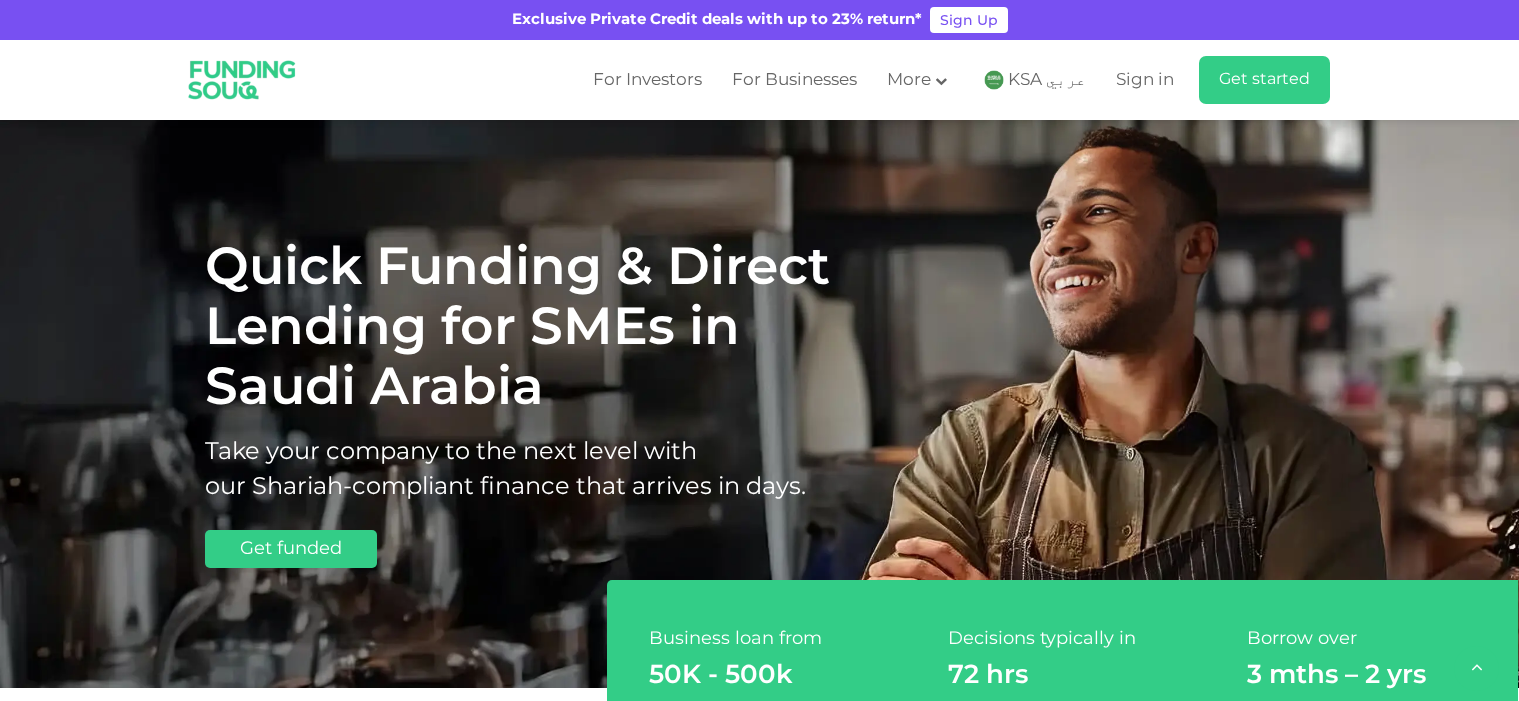 scroll, scrollTop: 1300, scrollLeft: 0, axis: vertical 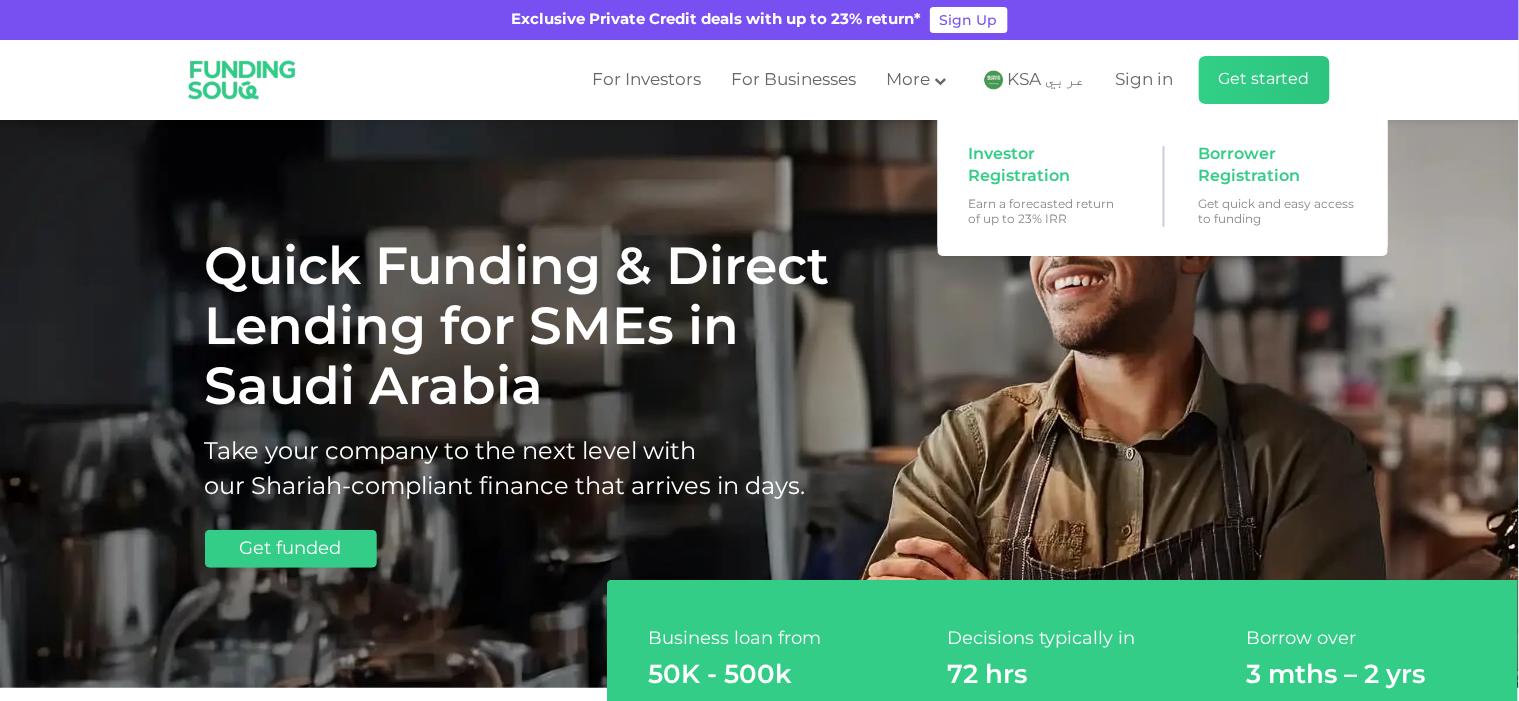 click on "Get started" at bounding box center [1264, 79] 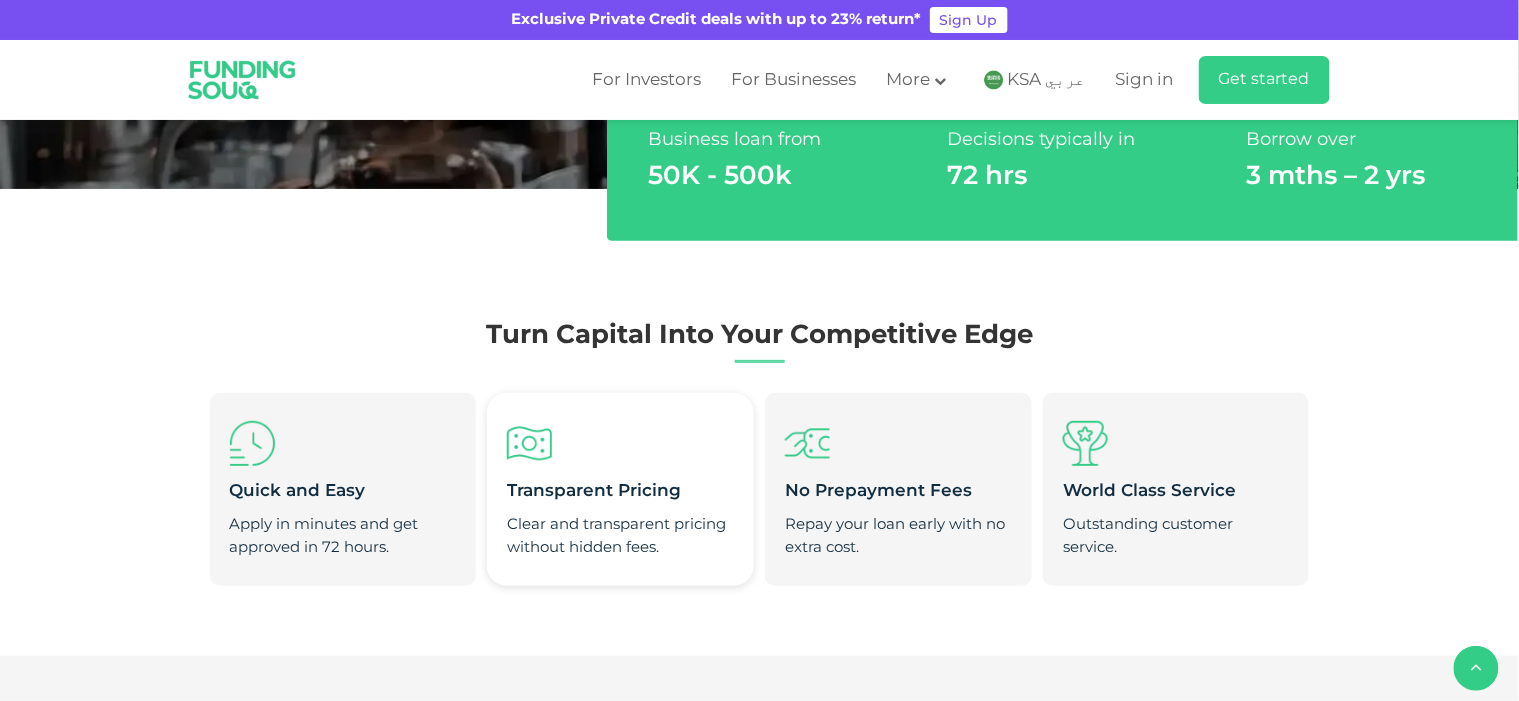 scroll, scrollTop: 700, scrollLeft: 0, axis: vertical 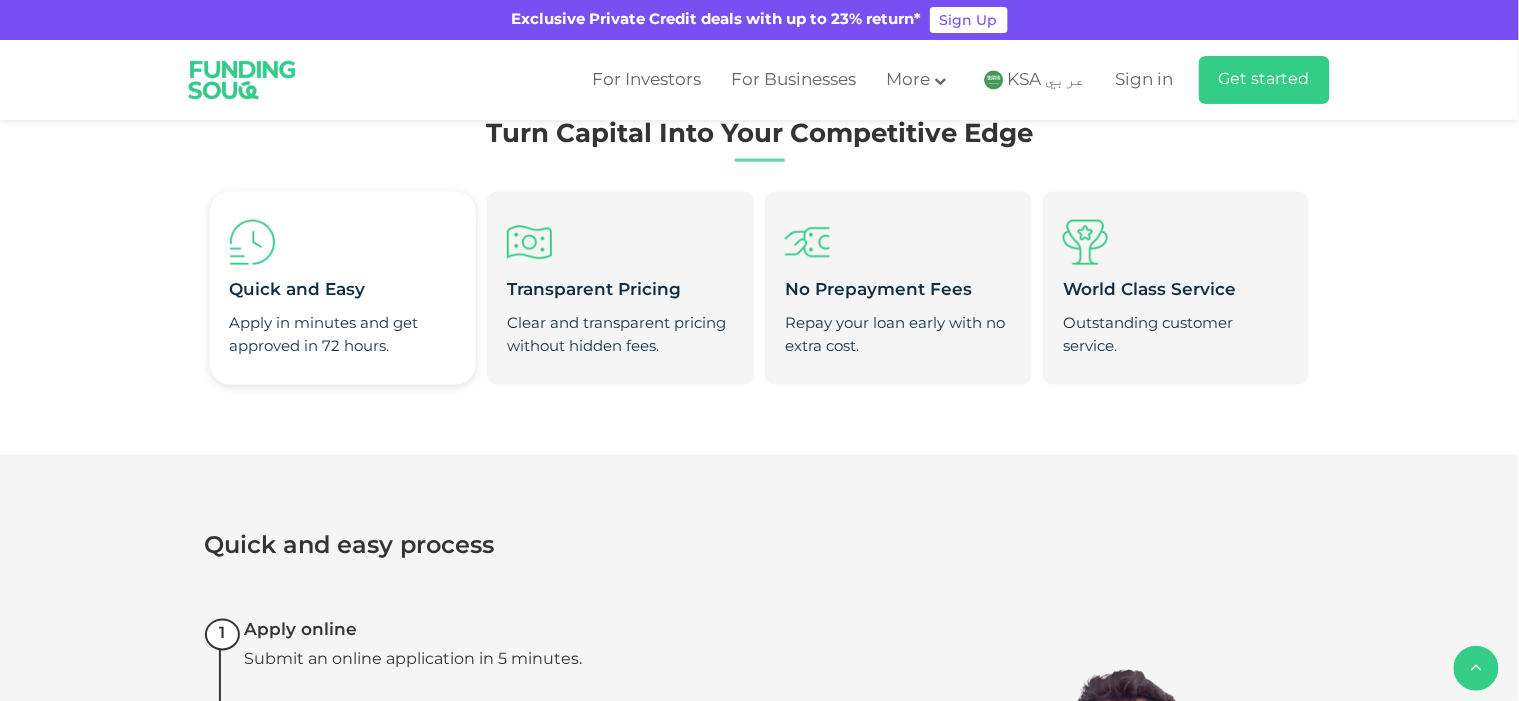 click on "Quick and Easy" at bounding box center [343, 291] 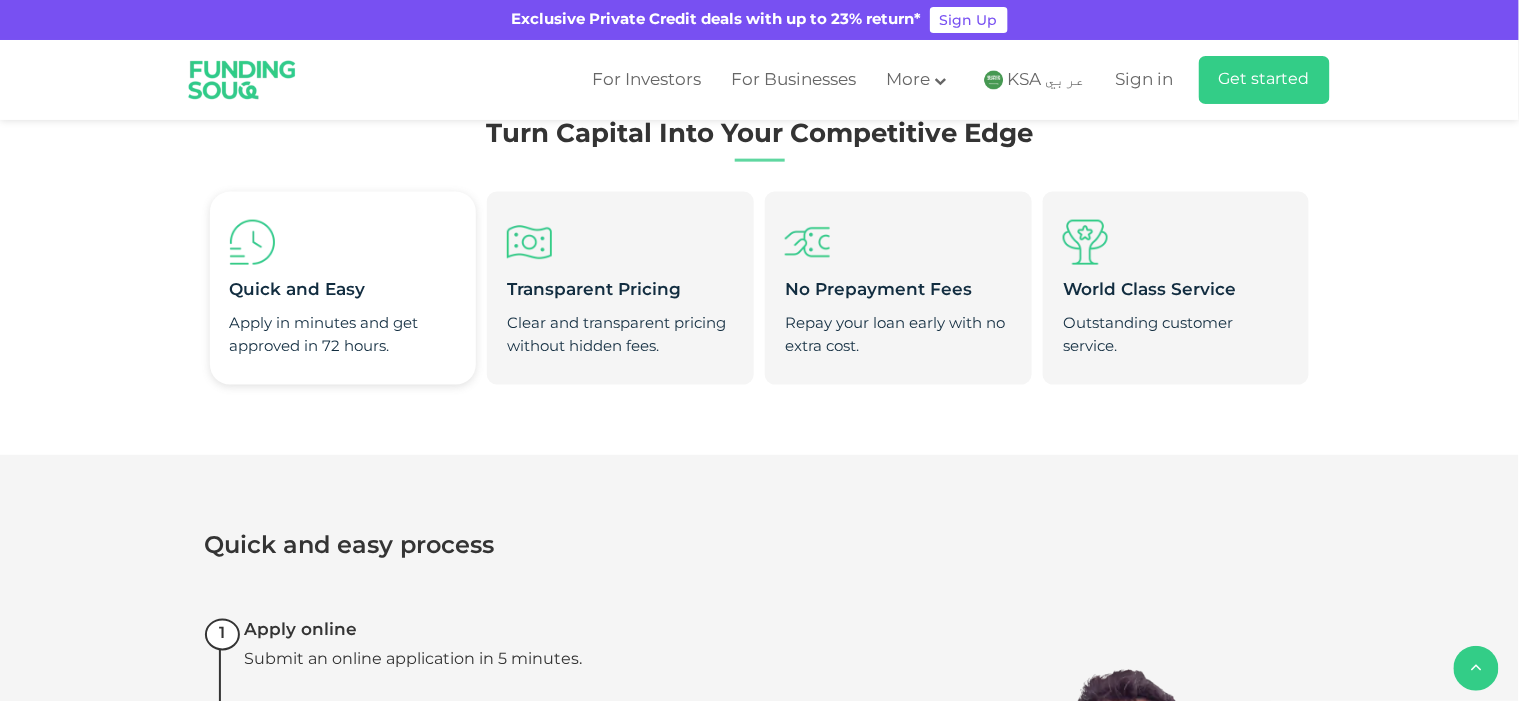 drag, startPoint x: 449, startPoint y: 378, endPoint x: 435, endPoint y: 351, distance: 30.413813 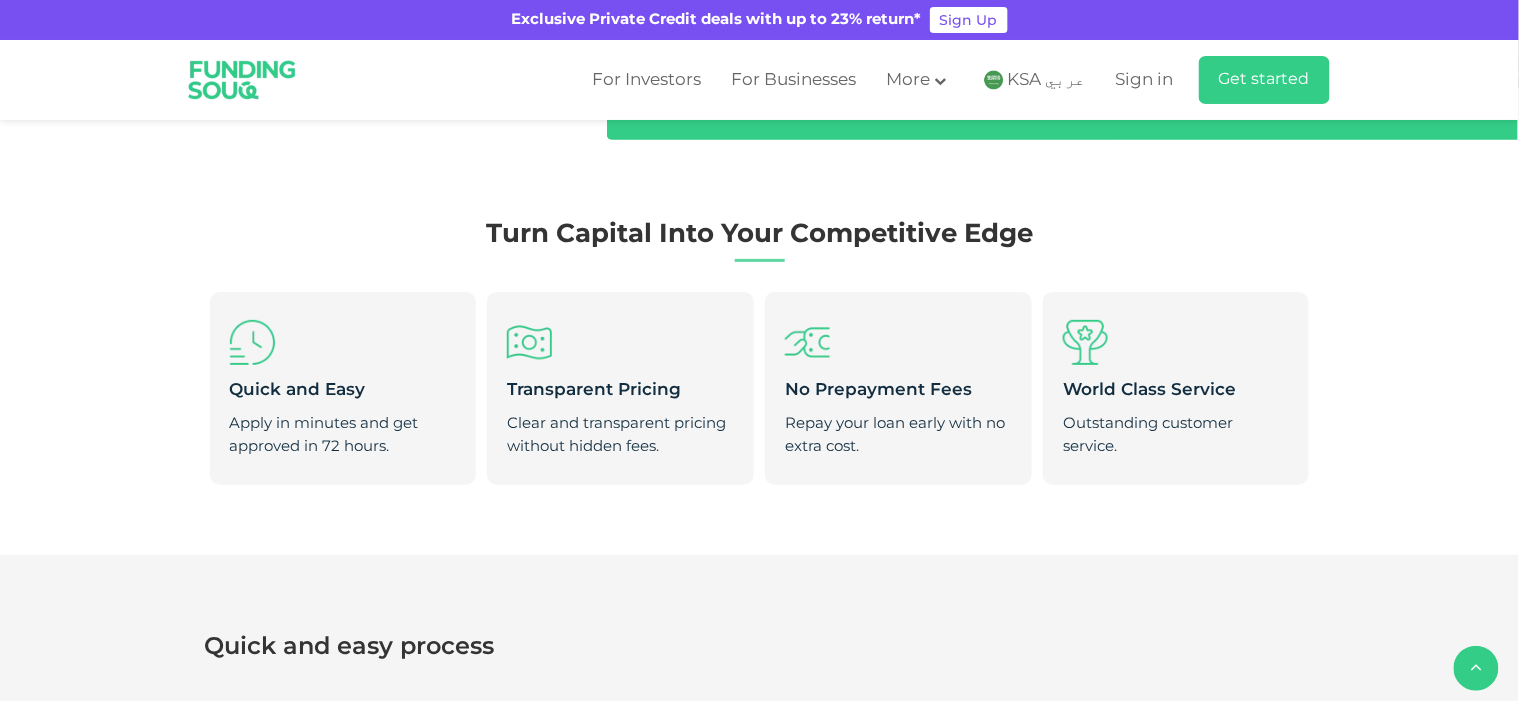 scroll, scrollTop: 199, scrollLeft: 0, axis: vertical 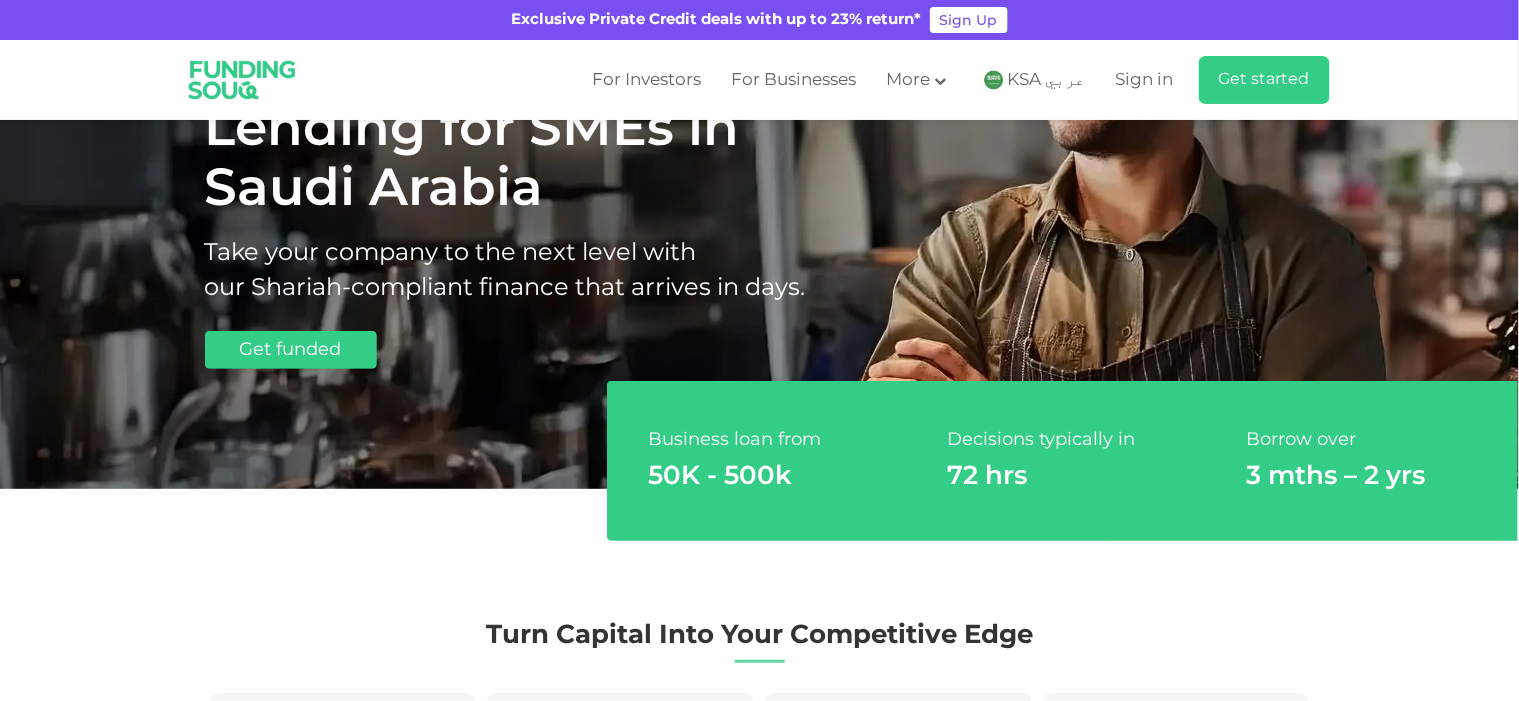 click on "Take your company to the next level with   our Shariah-compliant finance that arrives in days." at bounding box center [595, 271] 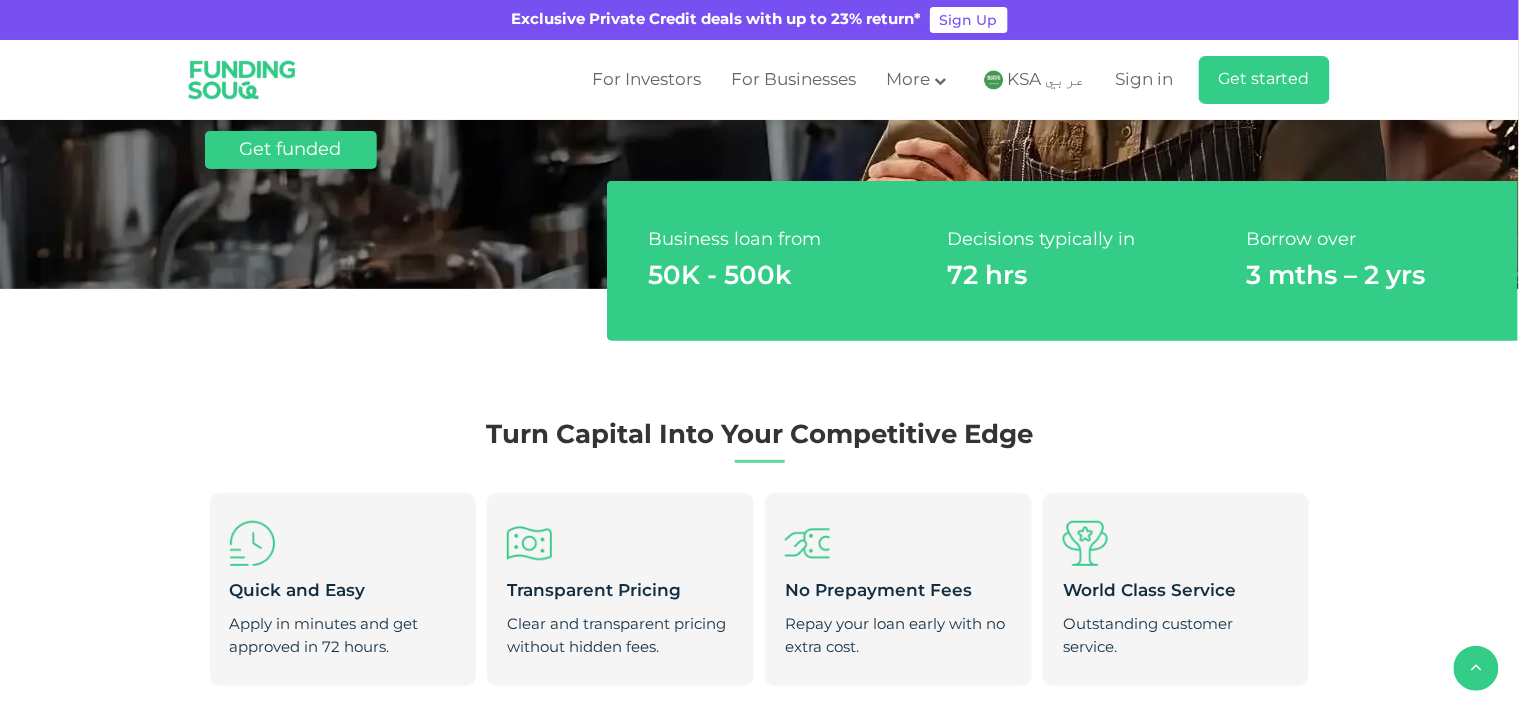 scroll, scrollTop: 799, scrollLeft: 0, axis: vertical 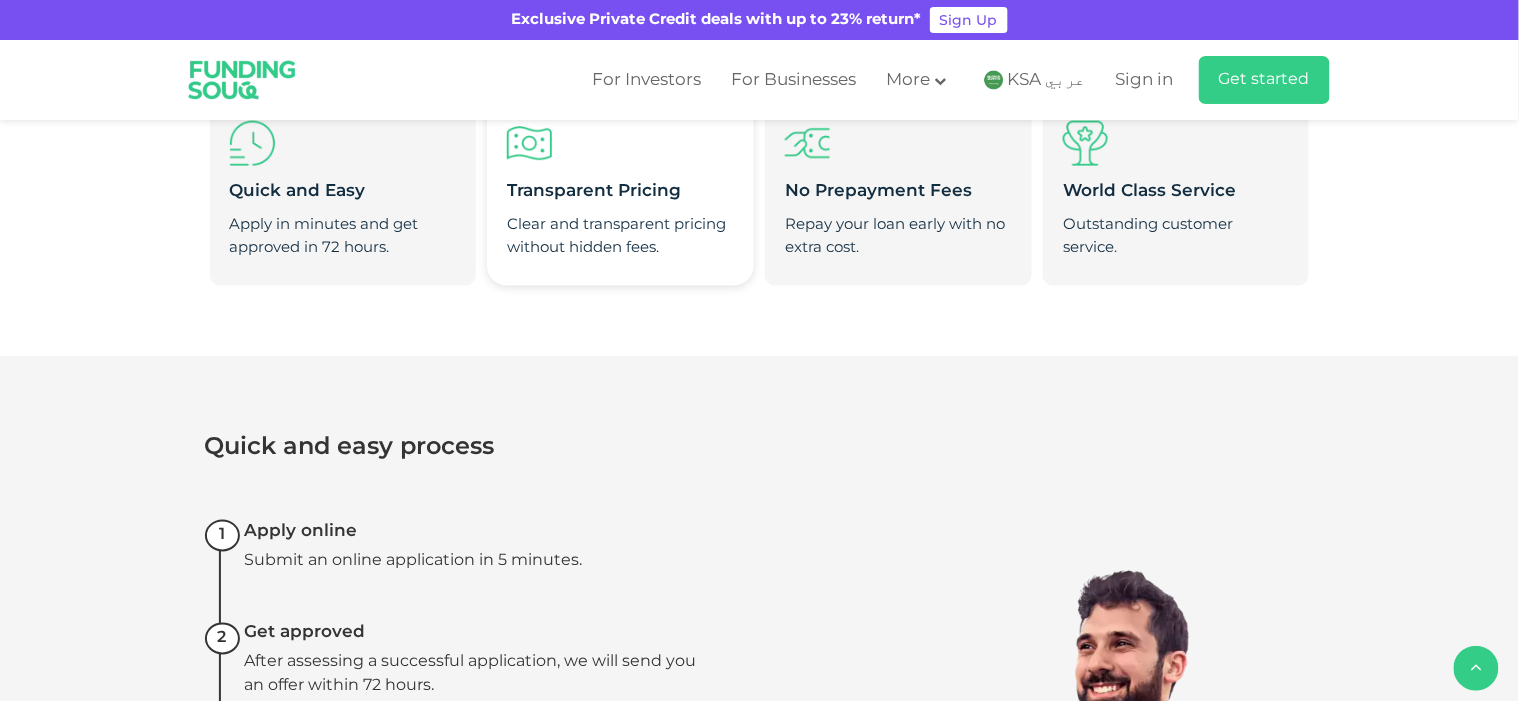 click at bounding box center (620, 143) 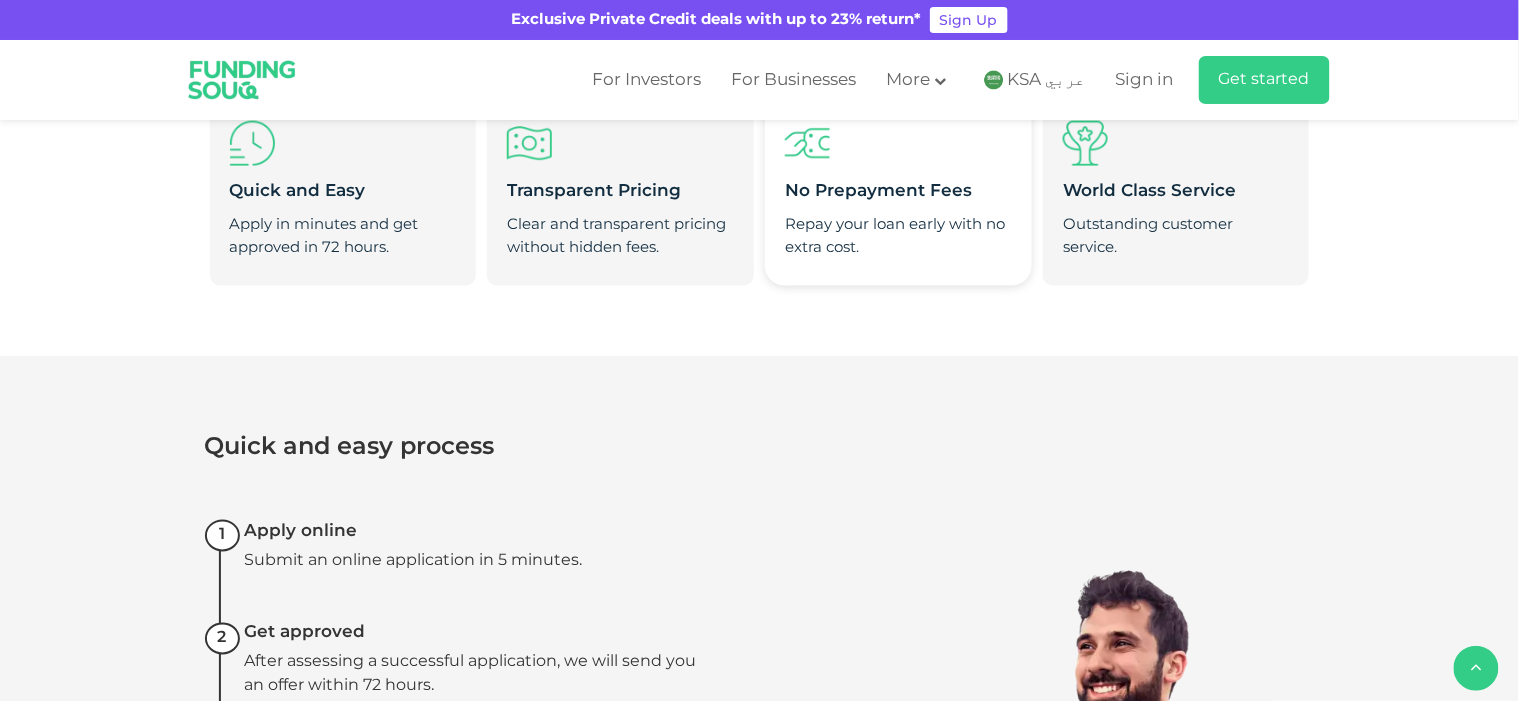 click on "Repay your loan early with no
extra cost." at bounding box center [898, 235] 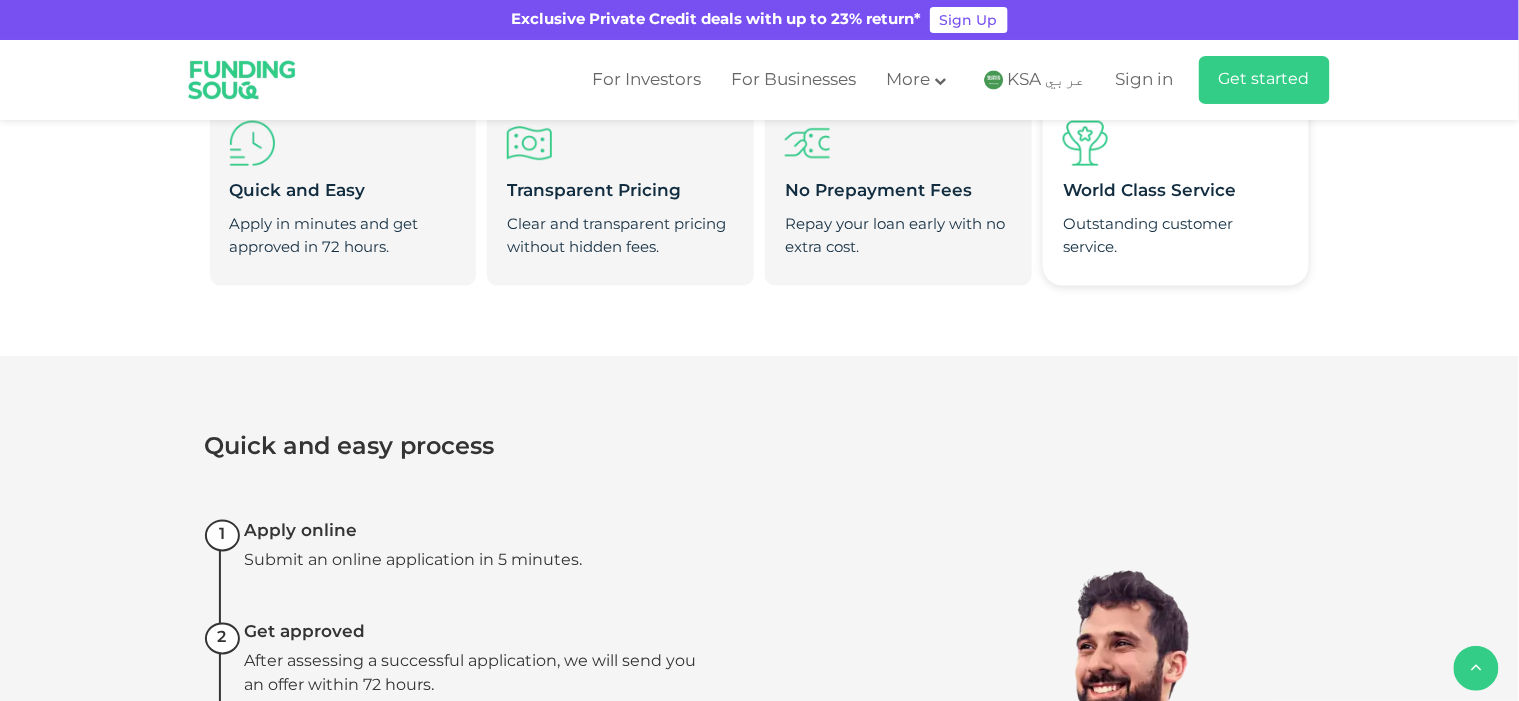 click on "Outstanding customer service." at bounding box center (1176, 235) 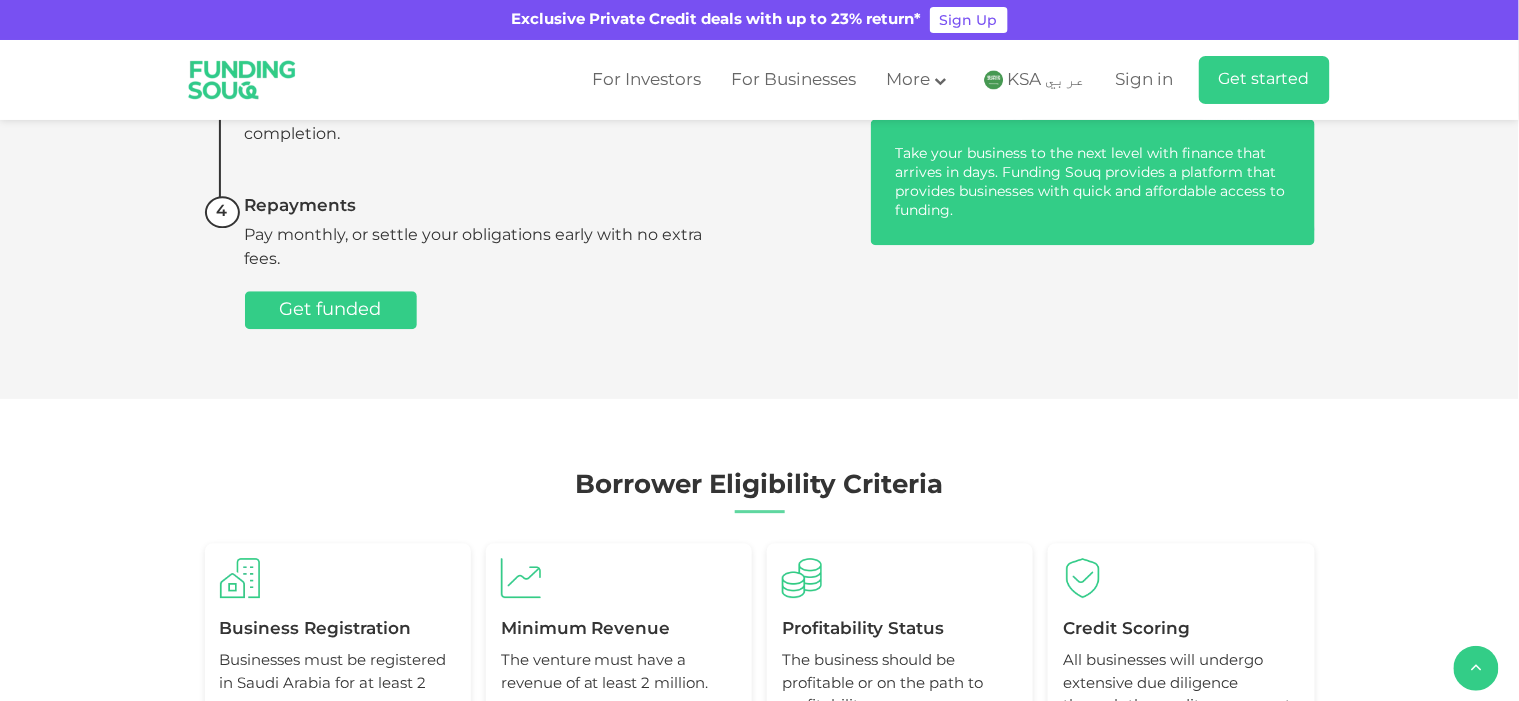scroll, scrollTop: 1899, scrollLeft: 0, axis: vertical 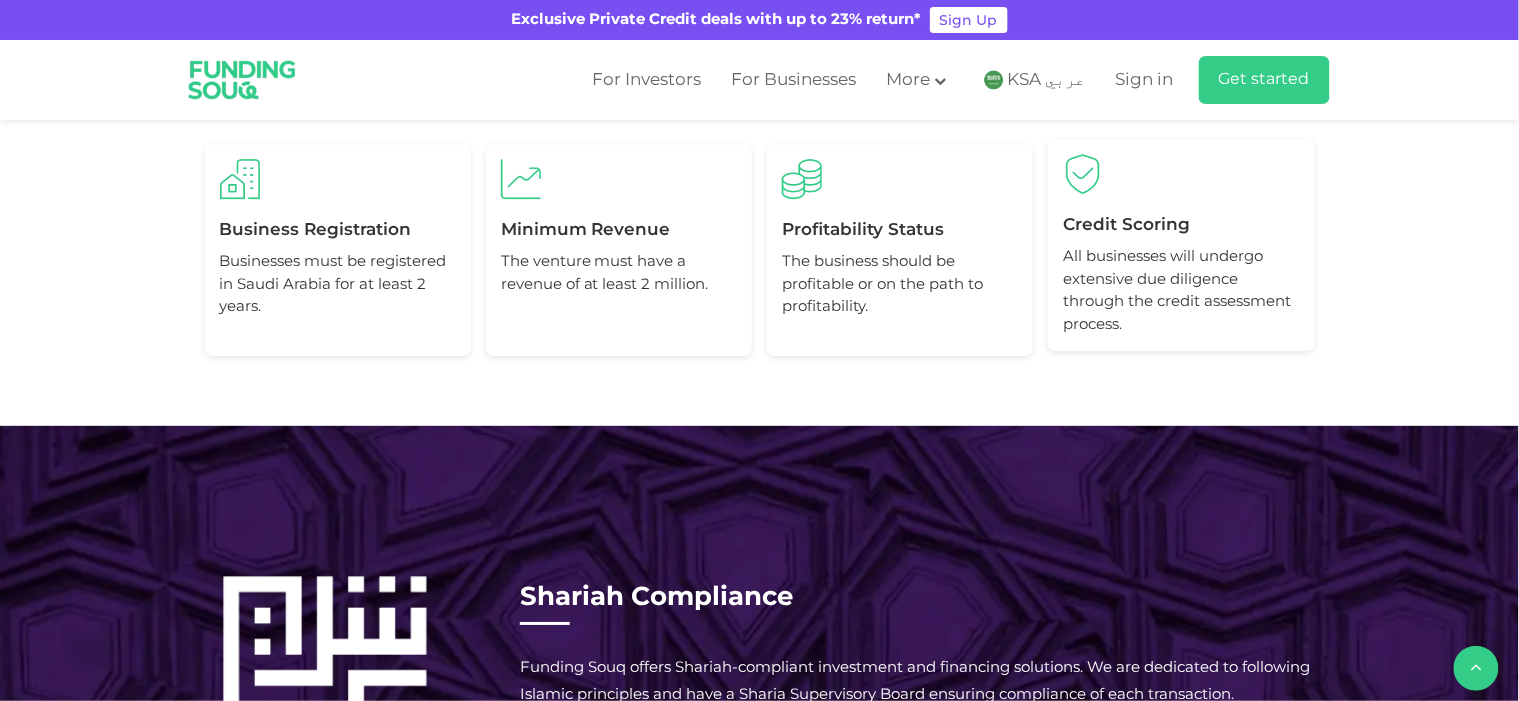 drag, startPoint x: 973, startPoint y: 193, endPoint x: 1088, endPoint y: 199, distance: 115.15642 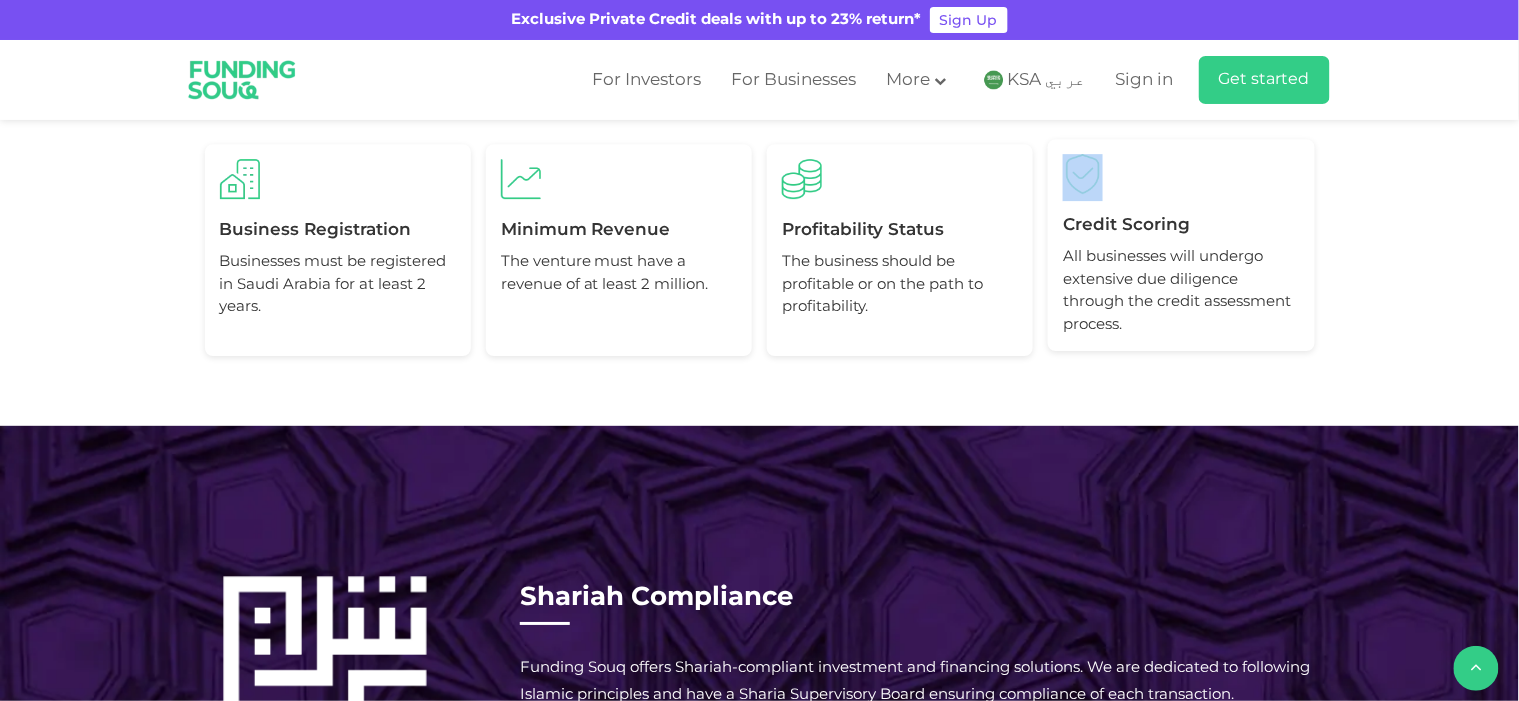 drag, startPoint x: 1091, startPoint y: 200, endPoint x: 1104, endPoint y: 221, distance: 24.698177 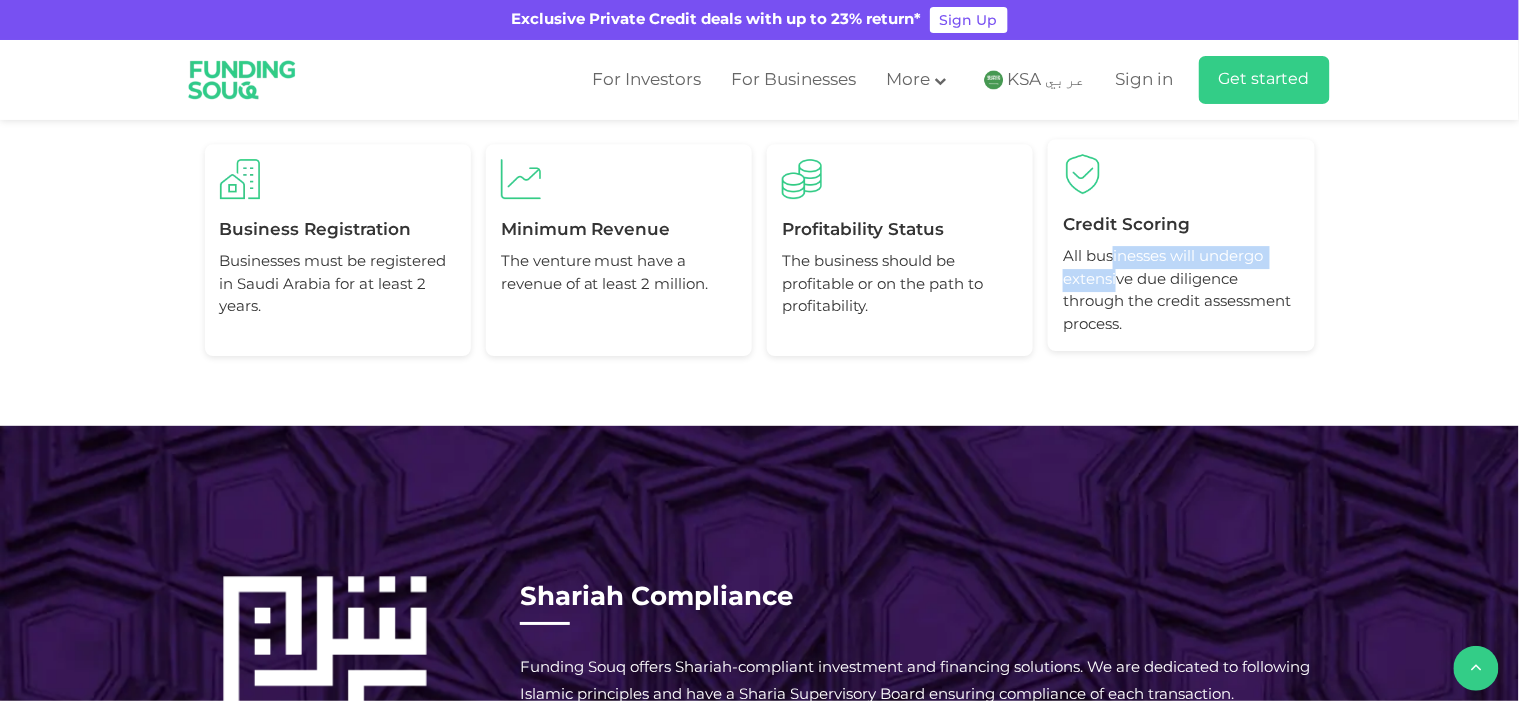 drag, startPoint x: 1114, startPoint y: 254, endPoint x: 1126, endPoint y: 296, distance: 43.68066 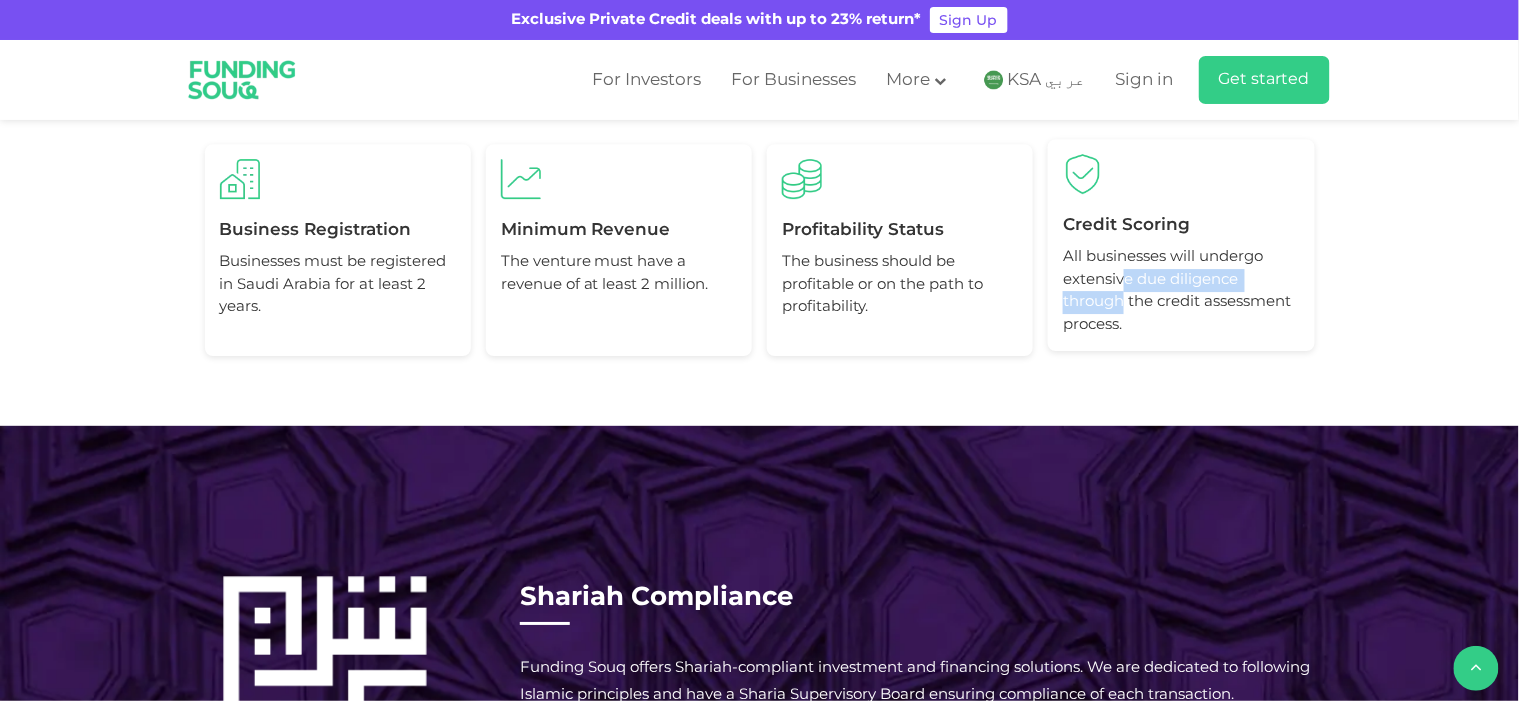drag, startPoint x: 1126, startPoint y: 296, endPoint x: 1135, endPoint y: 320, distance: 25.632011 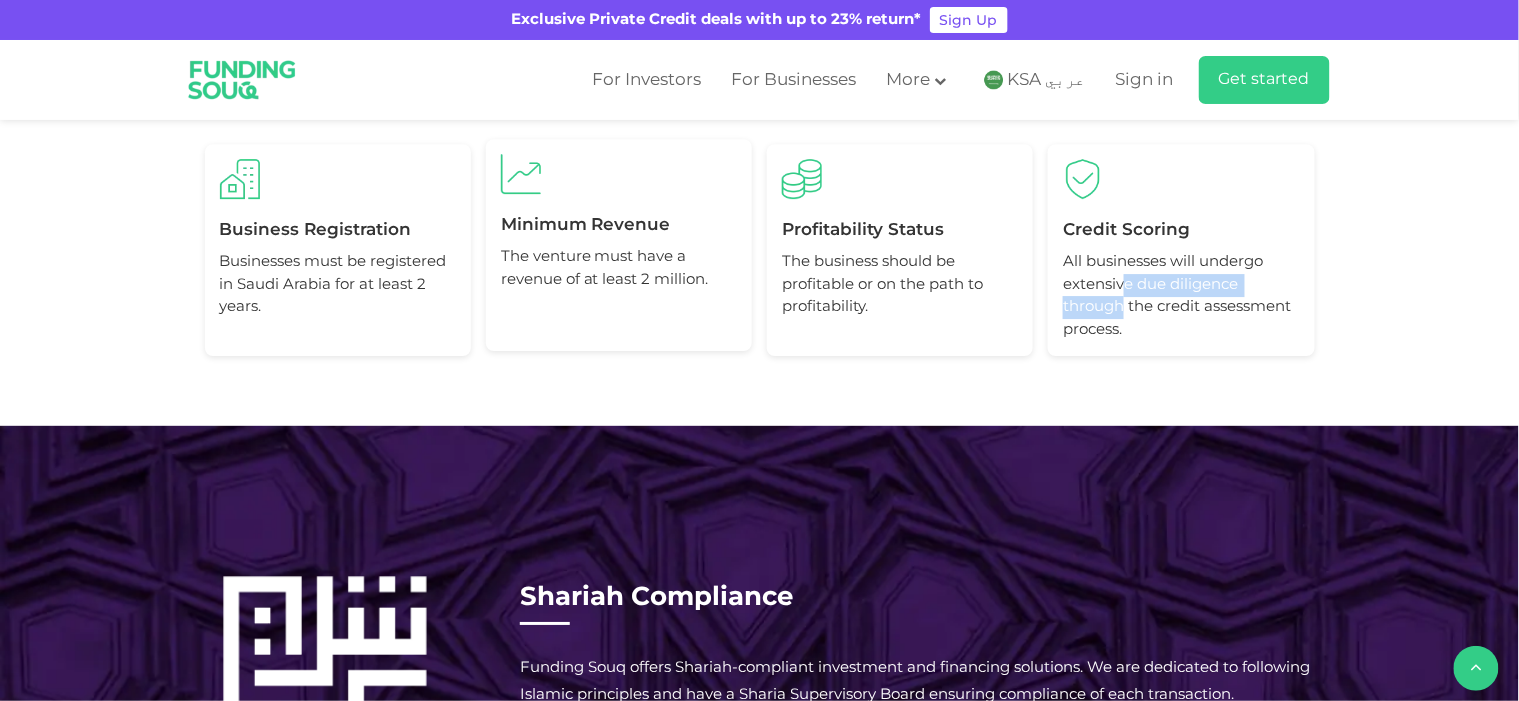 click on "Minimum Revenue
The venture must have a revenue of at least ʢ 2 million." at bounding box center [619, 276] 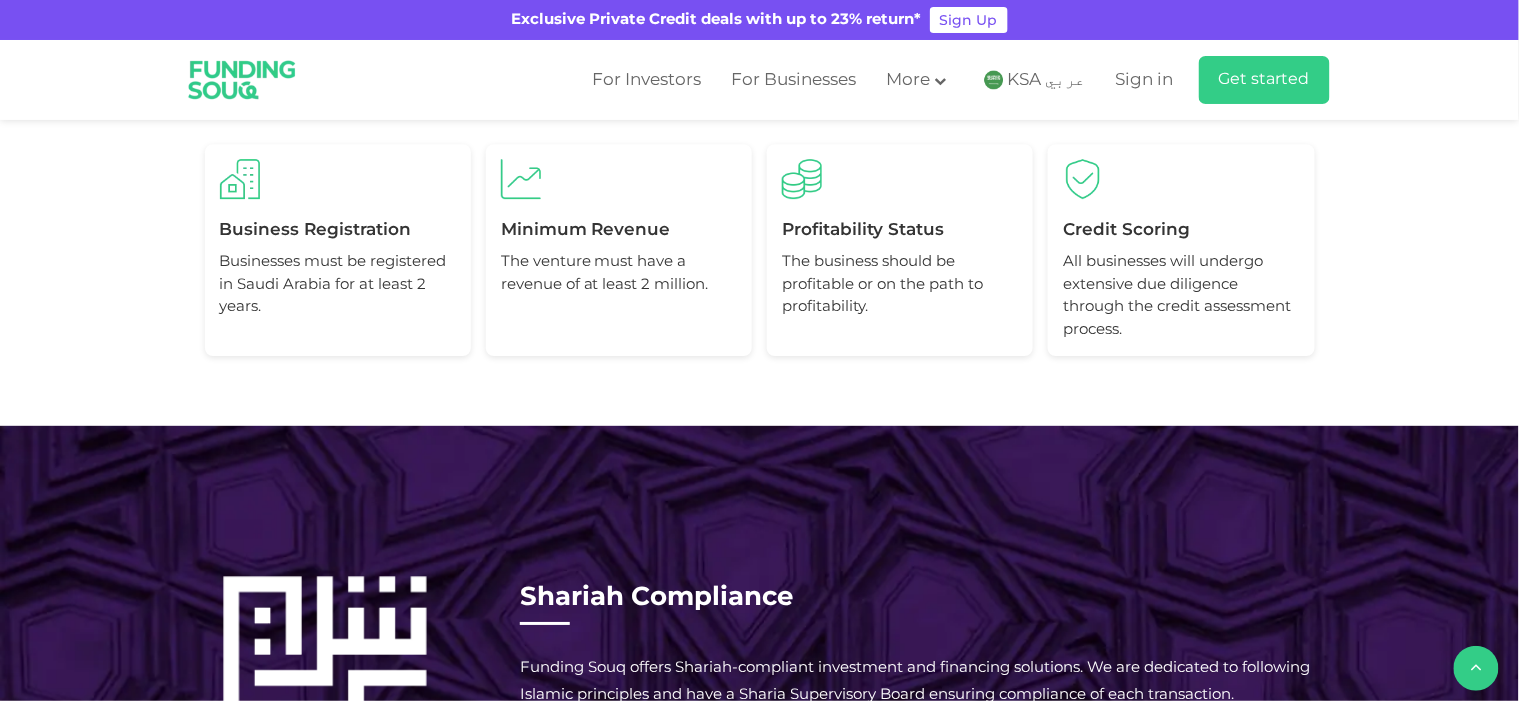 drag, startPoint x: 617, startPoint y: 406, endPoint x: 676, endPoint y: 401, distance: 59.211487 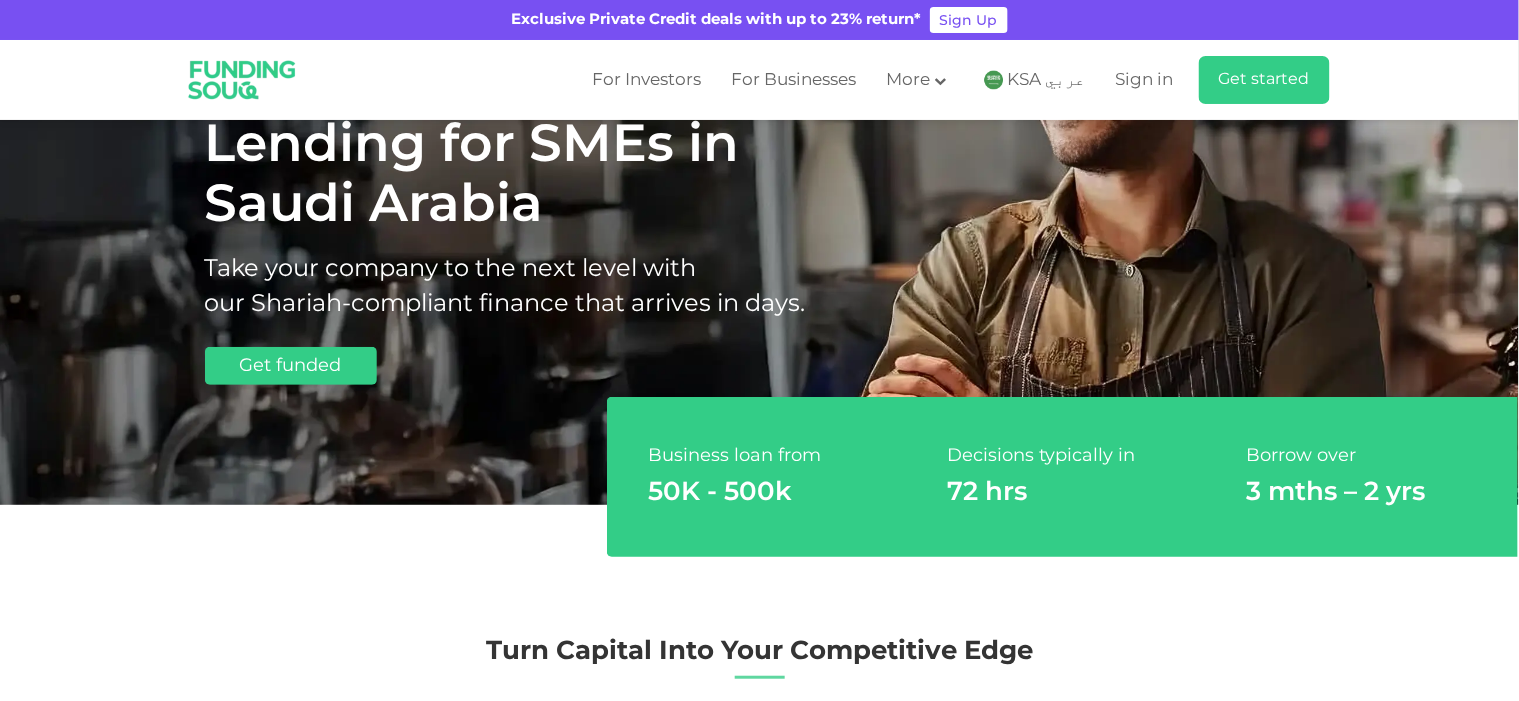 scroll, scrollTop: 0, scrollLeft: 0, axis: both 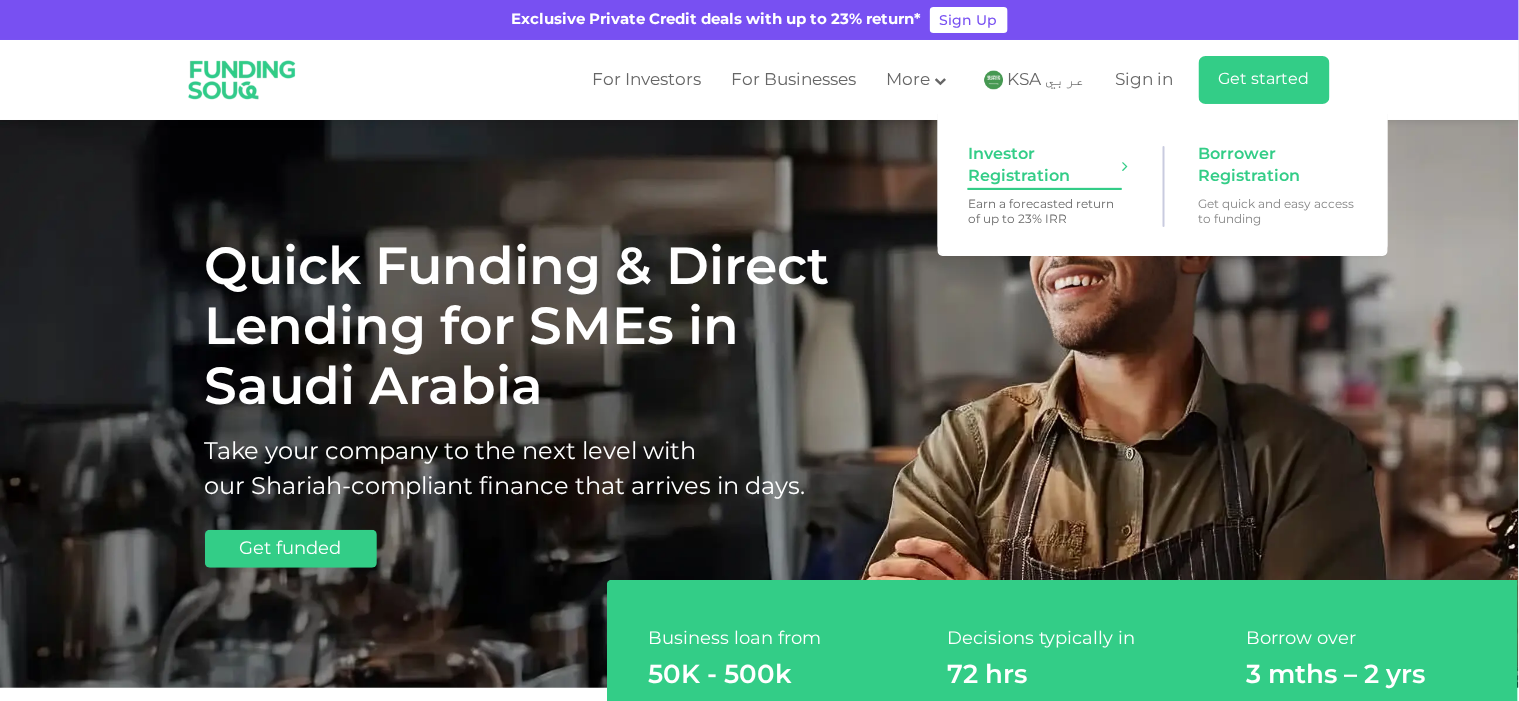 click on "Earn a forecasted
return of up to 23% IRR" at bounding box center [1048, 211] 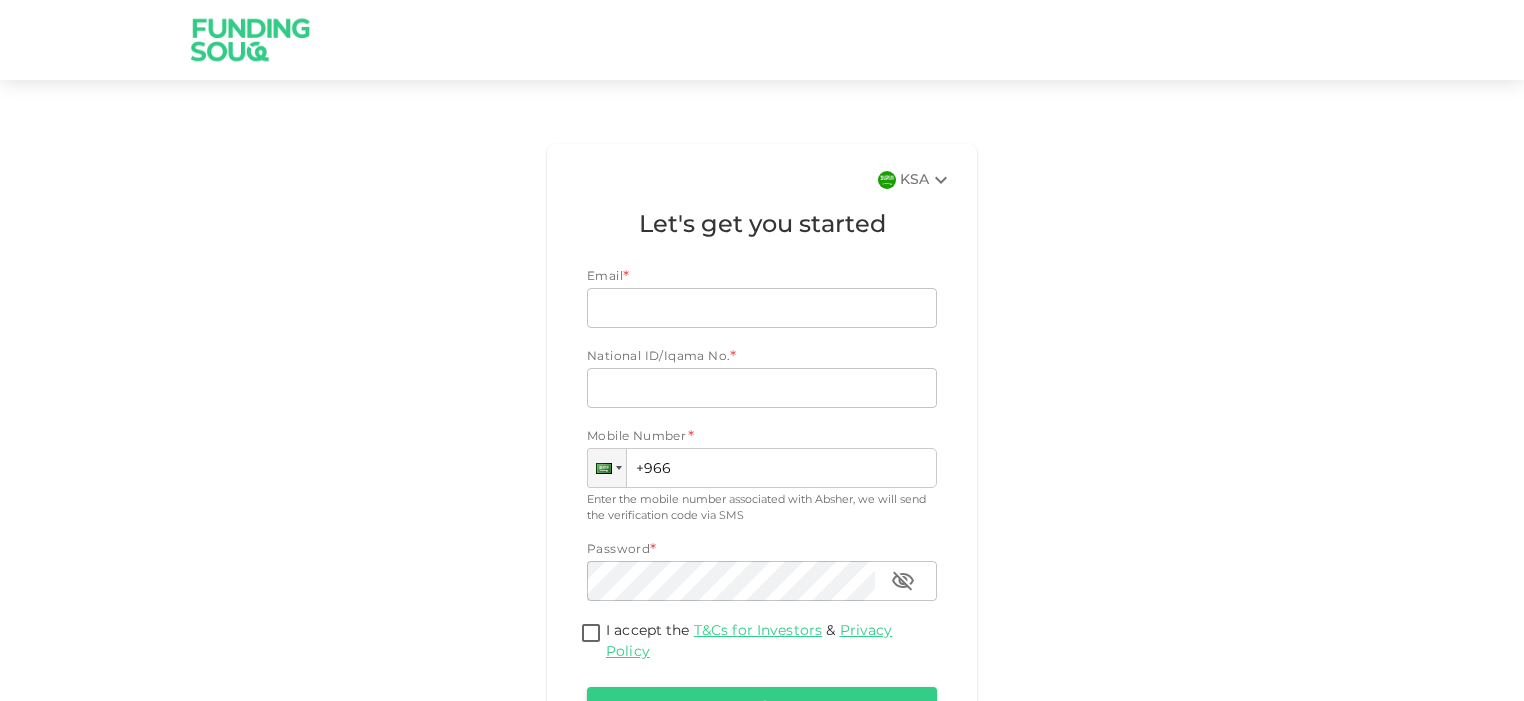 scroll, scrollTop: 0, scrollLeft: 0, axis: both 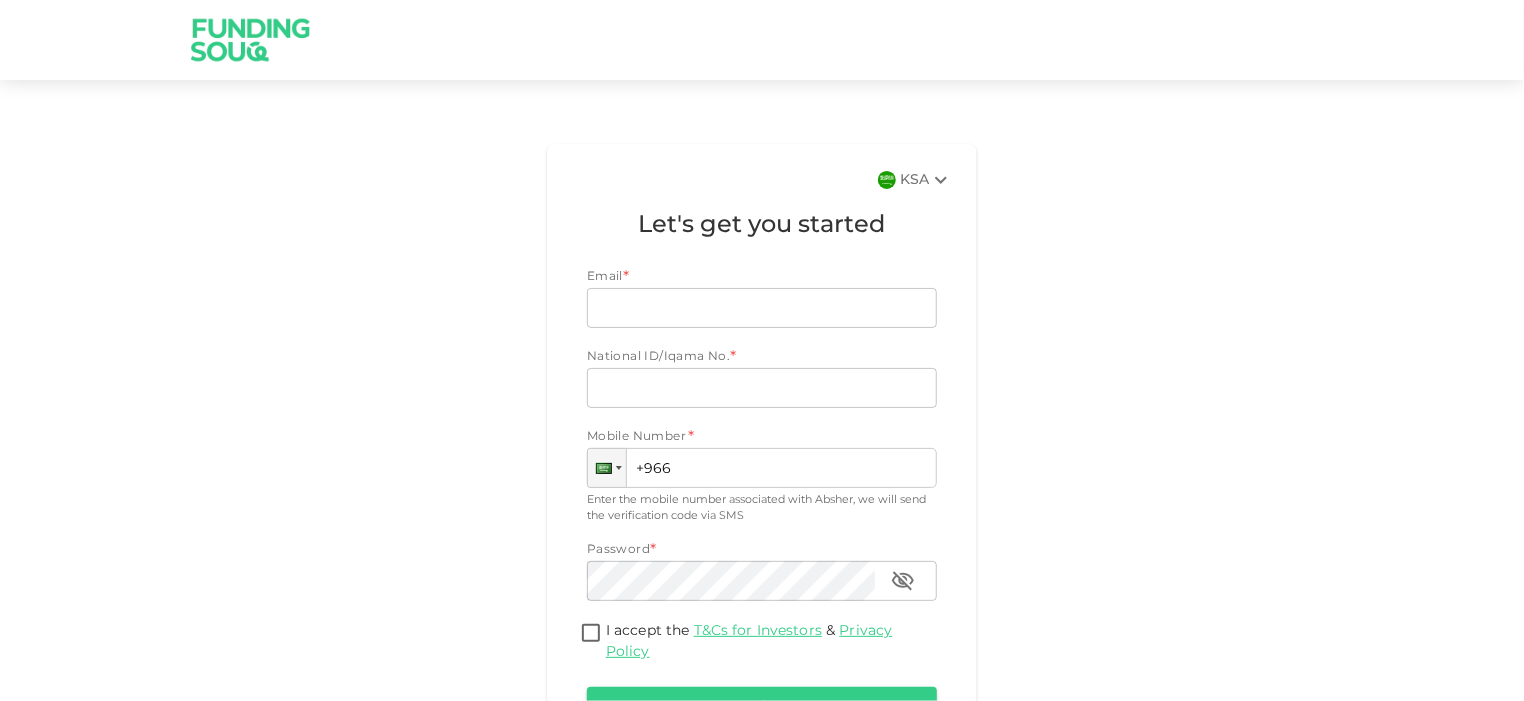click on "KSA Let's get you started   Email * Email Email   National ID/Iqama No. * National ID/Iqama No. National ID/Iqama No.   Mobile Number * Phone +966 Enter the mobile number associated with Absher, we will send the verification code via SMS   Password * Password Password I accept the   T&Cs for Investors   &   Privacy Policy Continue Already have an account?   Sign in" at bounding box center [762, 473] 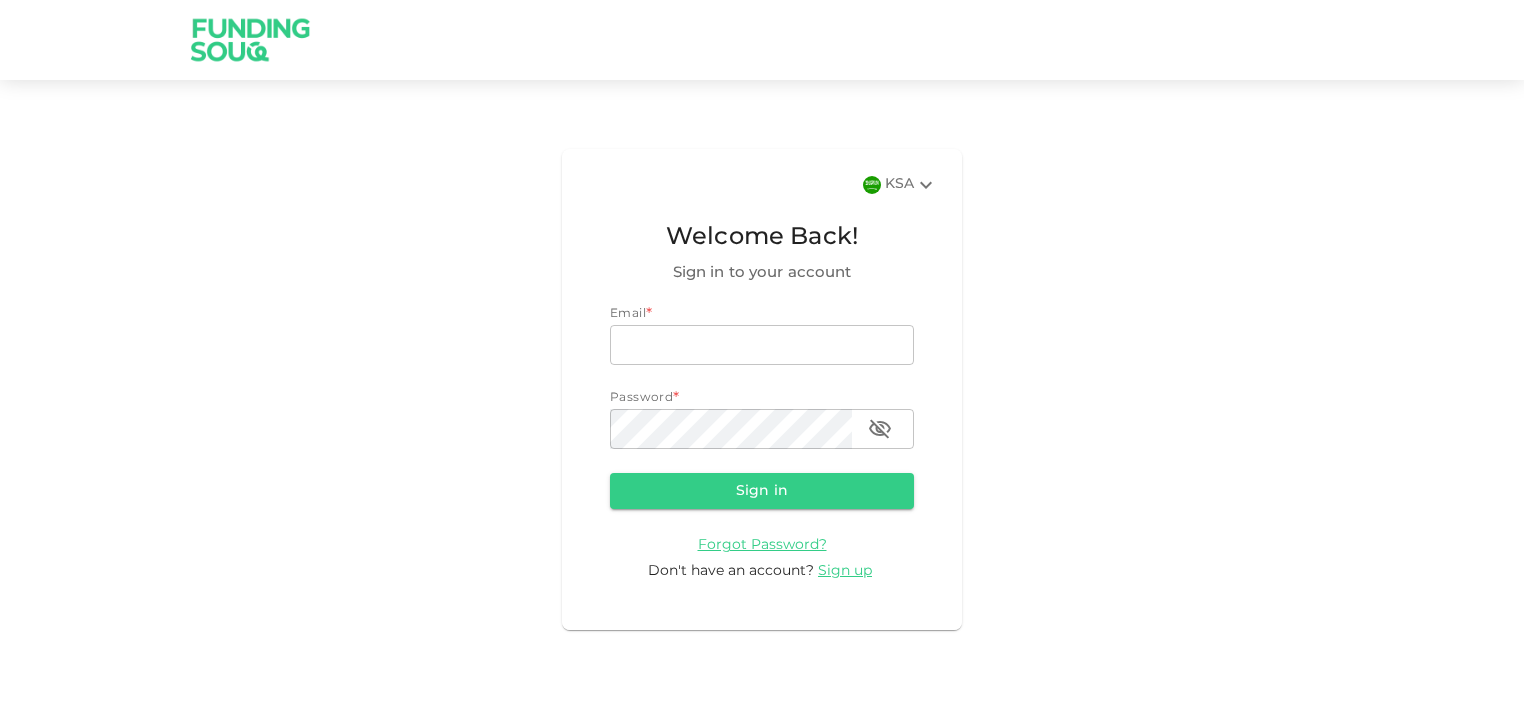 scroll, scrollTop: 0, scrollLeft: 0, axis: both 